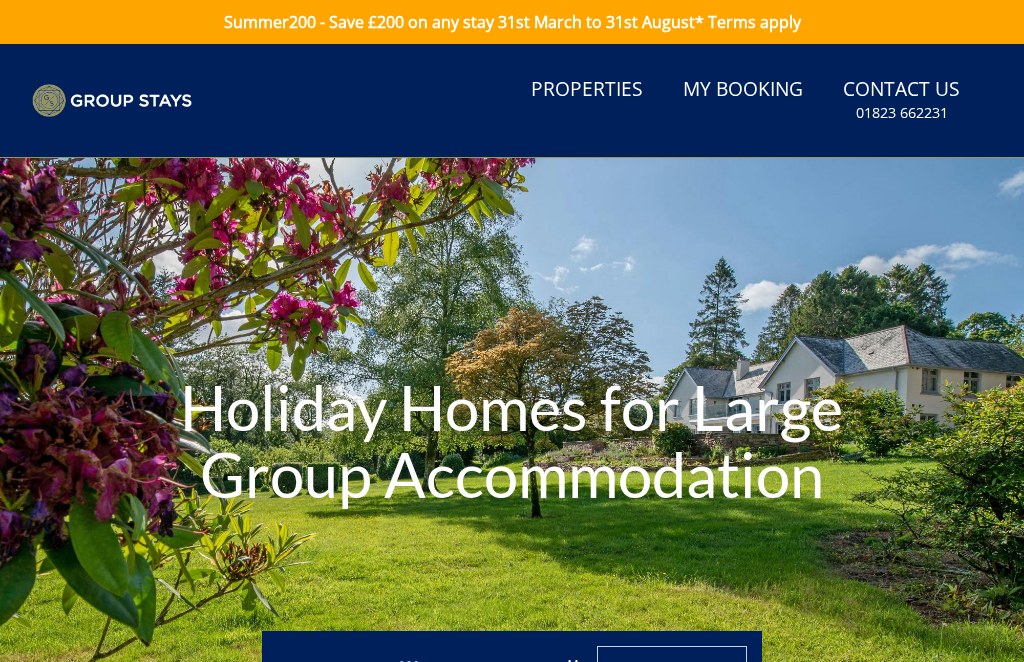 scroll, scrollTop: 0, scrollLeft: 0, axis: both 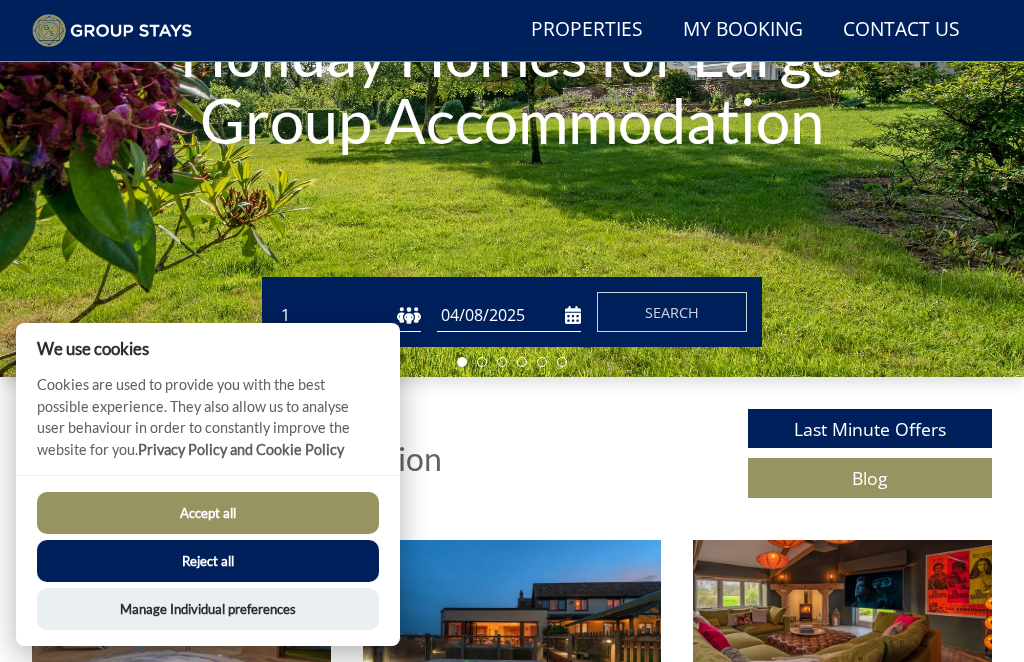click on "Accept all" at bounding box center [208, 513] 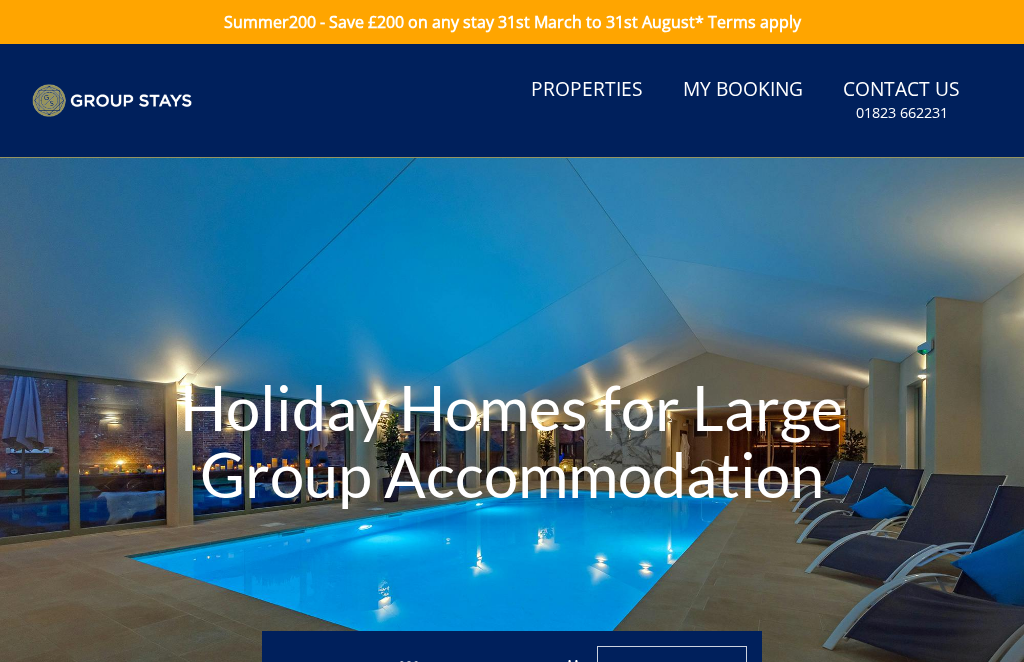 scroll, scrollTop: 0, scrollLeft: 0, axis: both 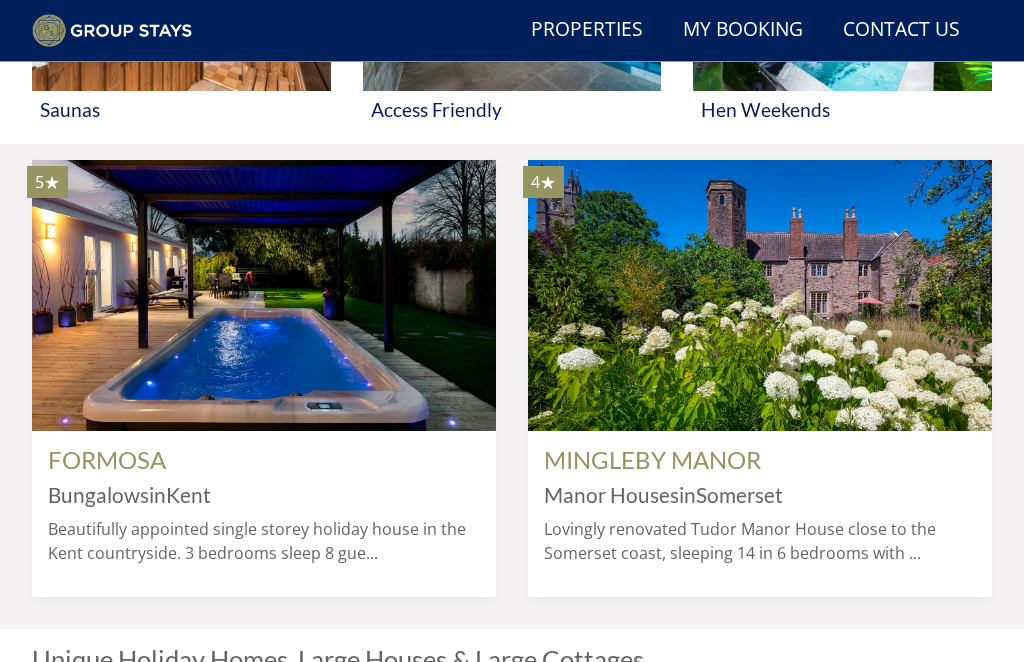 click at bounding box center (760, 295) 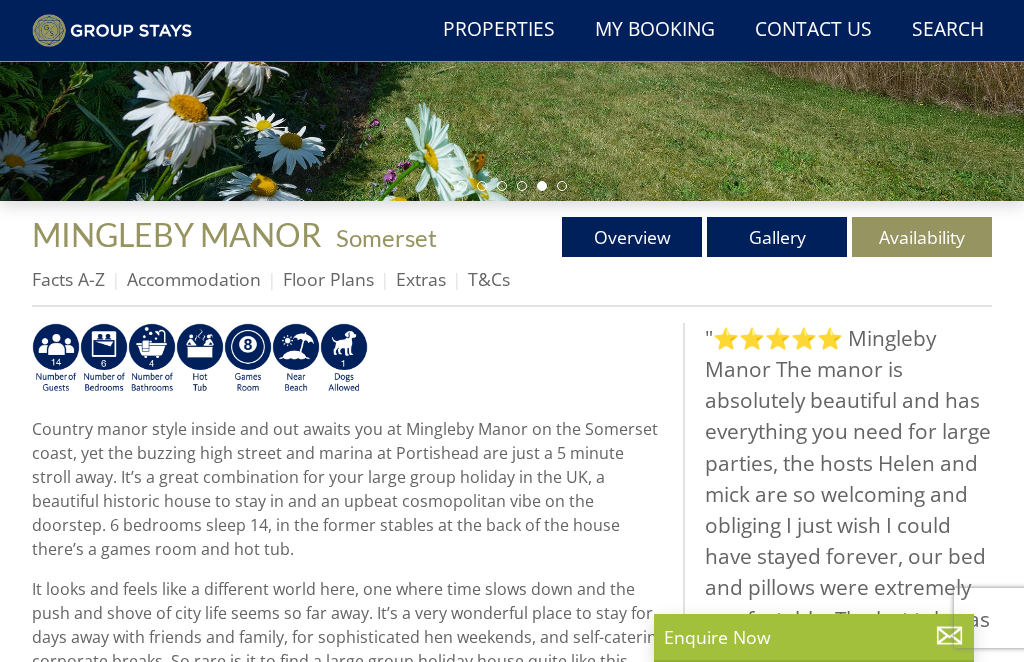 scroll, scrollTop: 476, scrollLeft: 0, axis: vertical 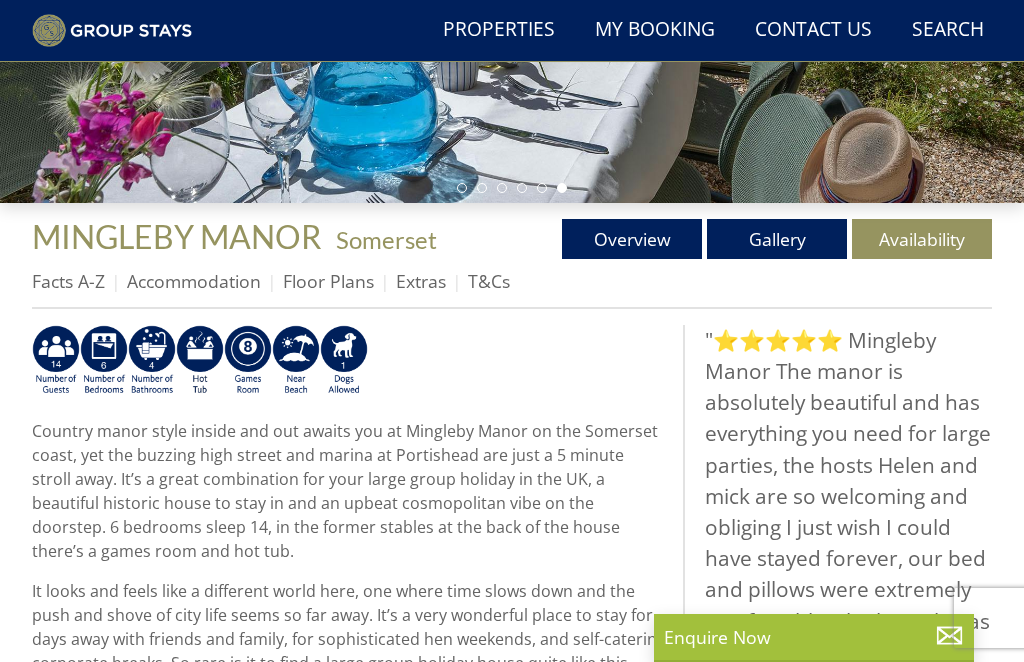 click on "Gallery" at bounding box center (777, 239) 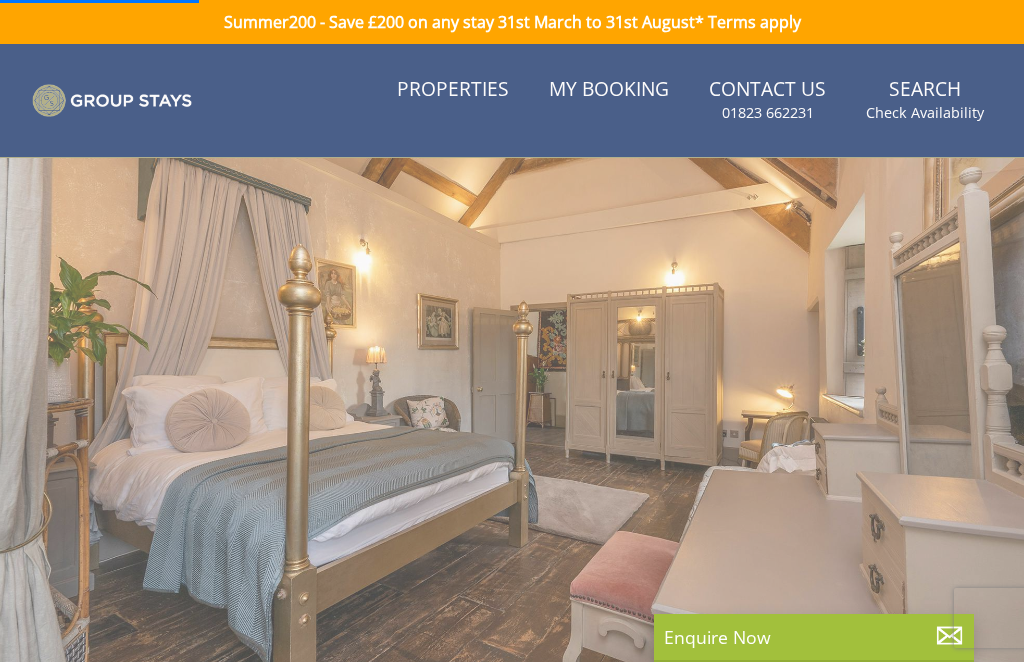 scroll, scrollTop: 42, scrollLeft: 0, axis: vertical 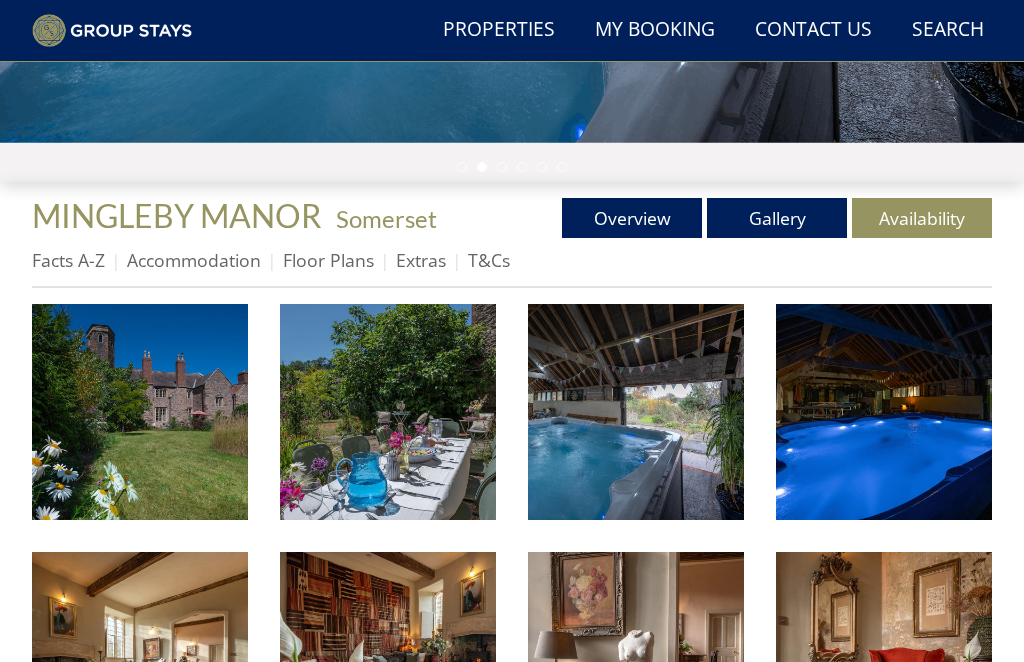 click on "Gallery" at bounding box center [777, 218] 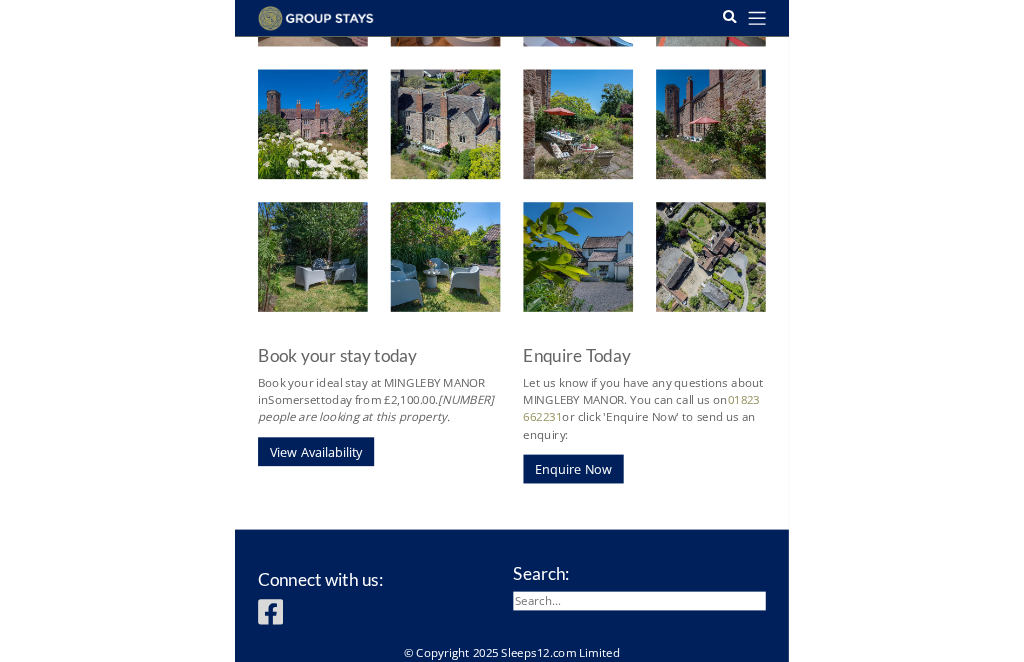 scroll, scrollTop: 2948, scrollLeft: 0, axis: vertical 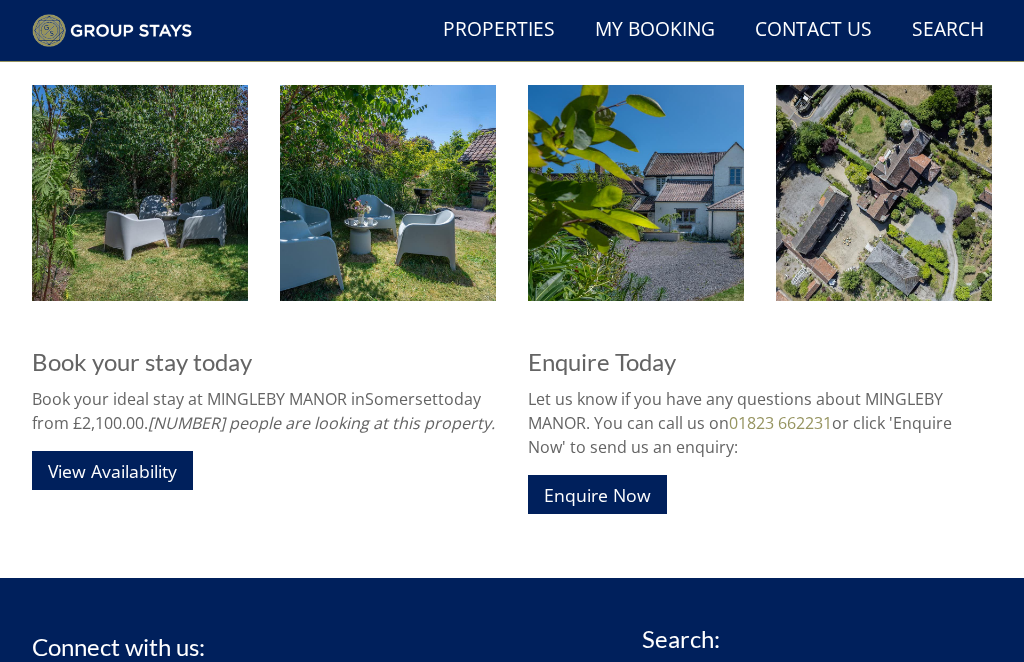 click at bounding box center (636, 193) 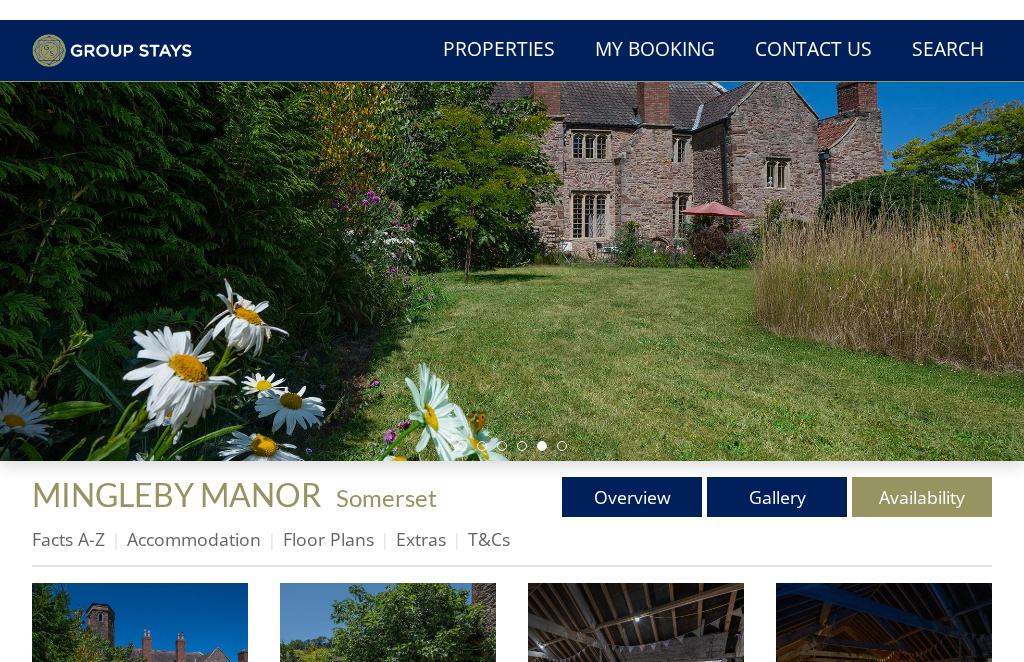 scroll, scrollTop: 218, scrollLeft: 0, axis: vertical 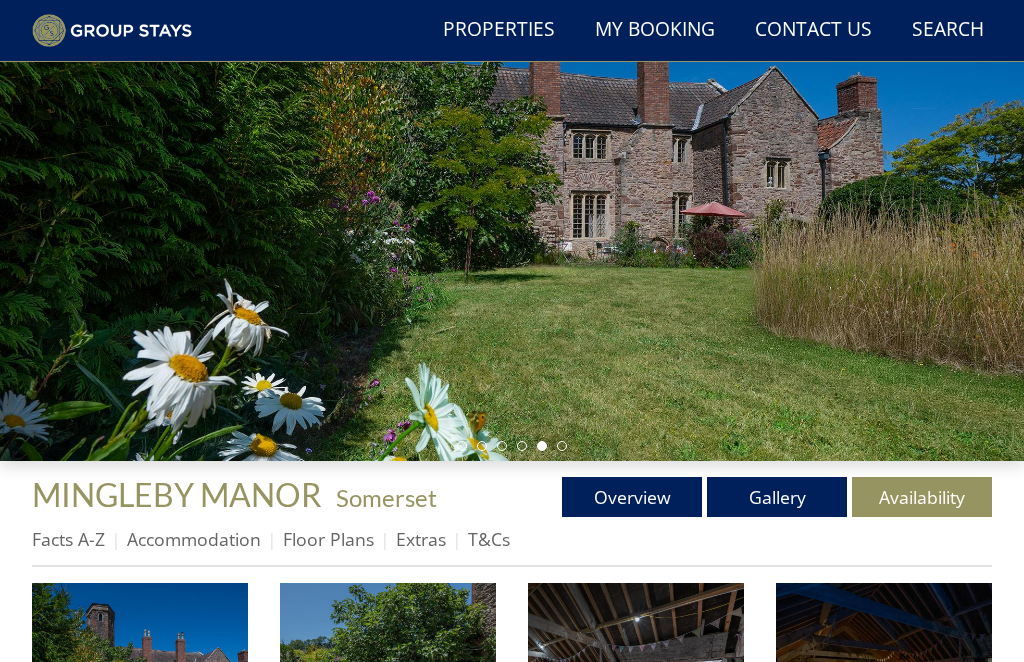 click on "Floor Plans" at bounding box center (328, 539) 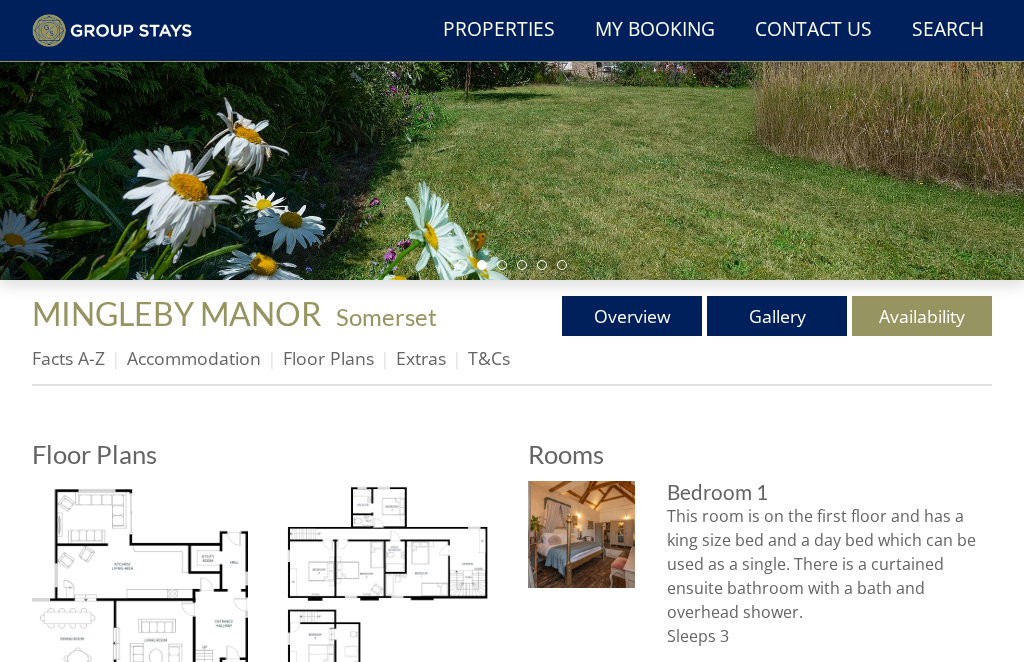 scroll, scrollTop: 401, scrollLeft: 0, axis: vertical 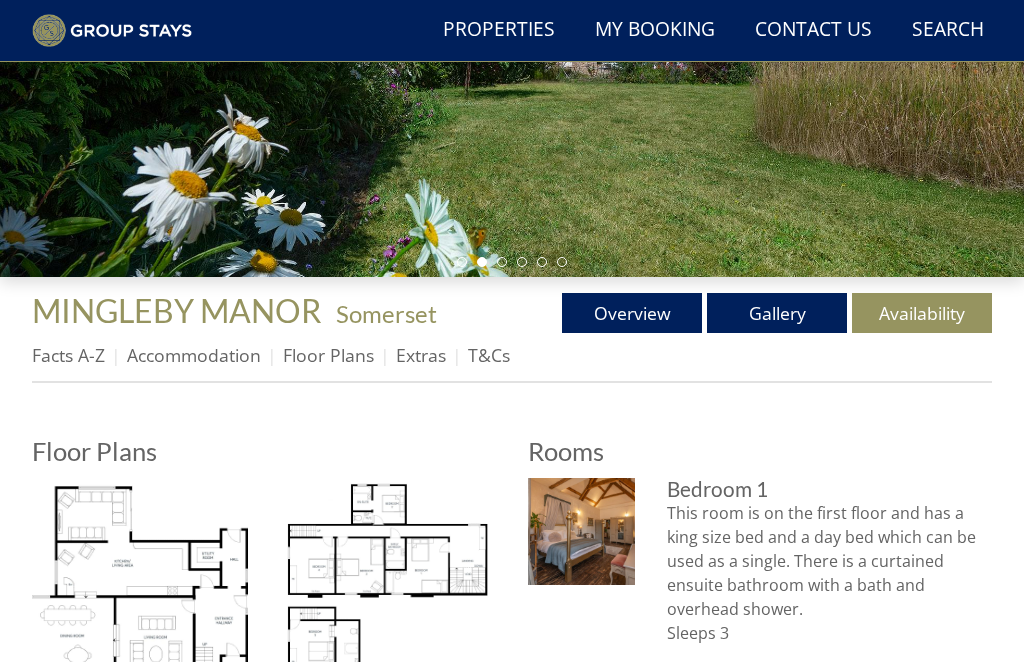 click on "Properties
MINGLEBY MANOR
-  Somerset
Overview
Gallery
Availability
Facts A-Z
Accommodation
Floor Plans
Extras
T&Cs
Floorplans
Floor Plans
Mingleby Manor - Ground Floor
Mingleby Manor - Ground Floor
Mingleby Manor - First and Second Floor
Mingleby Manor - First and Second Floor" at bounding box center [512, 1032] 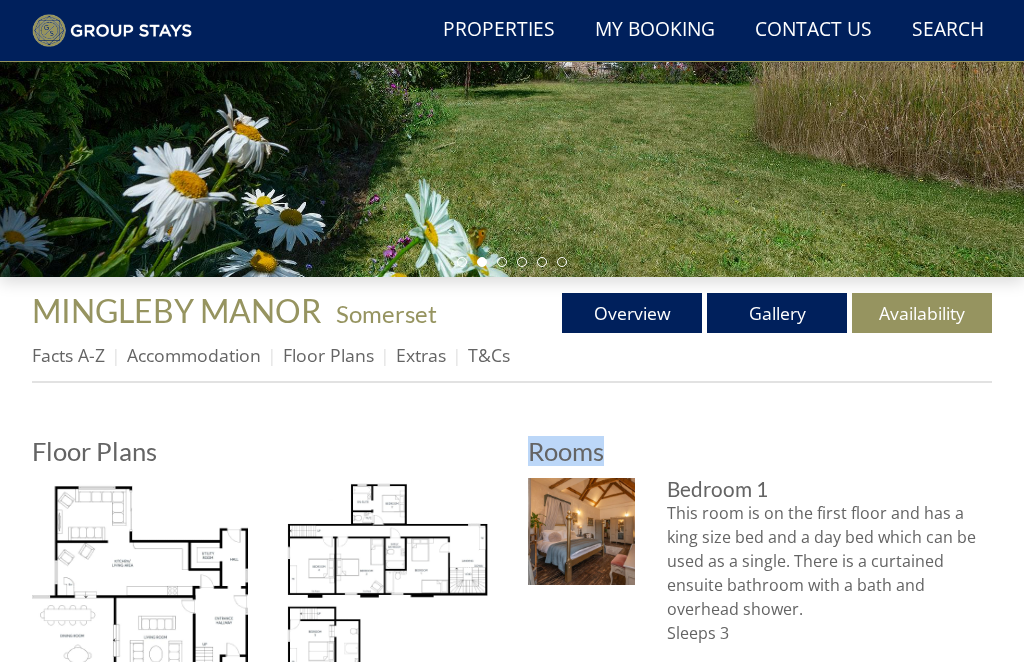 click on "Rooms" at bounding box center (760, 452) 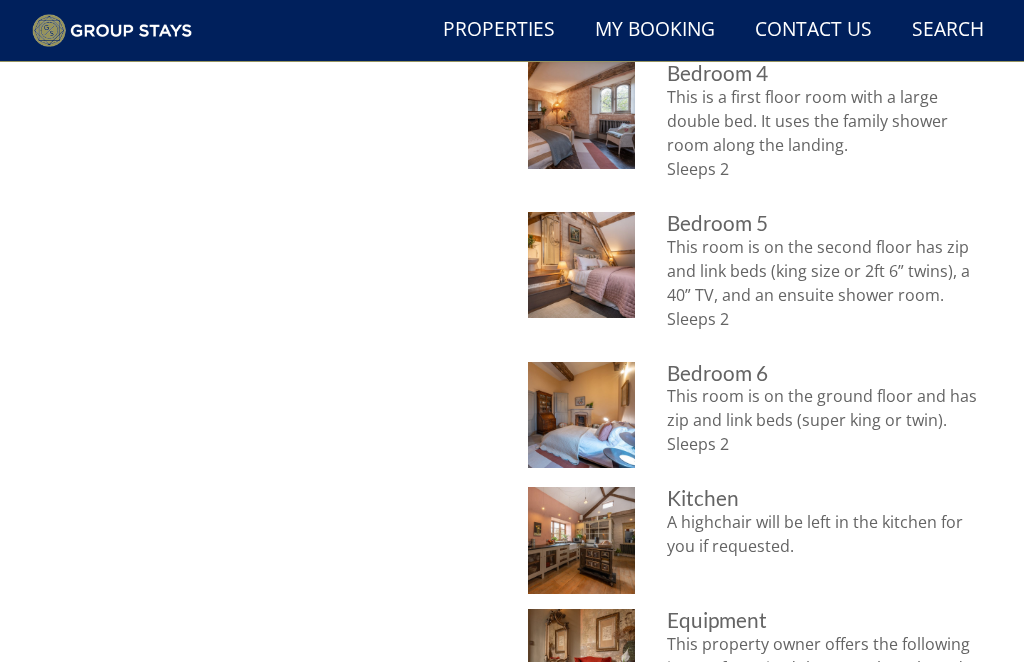 scroll, scrollTop: 1364, scrollLeft: 0, axis: vertical 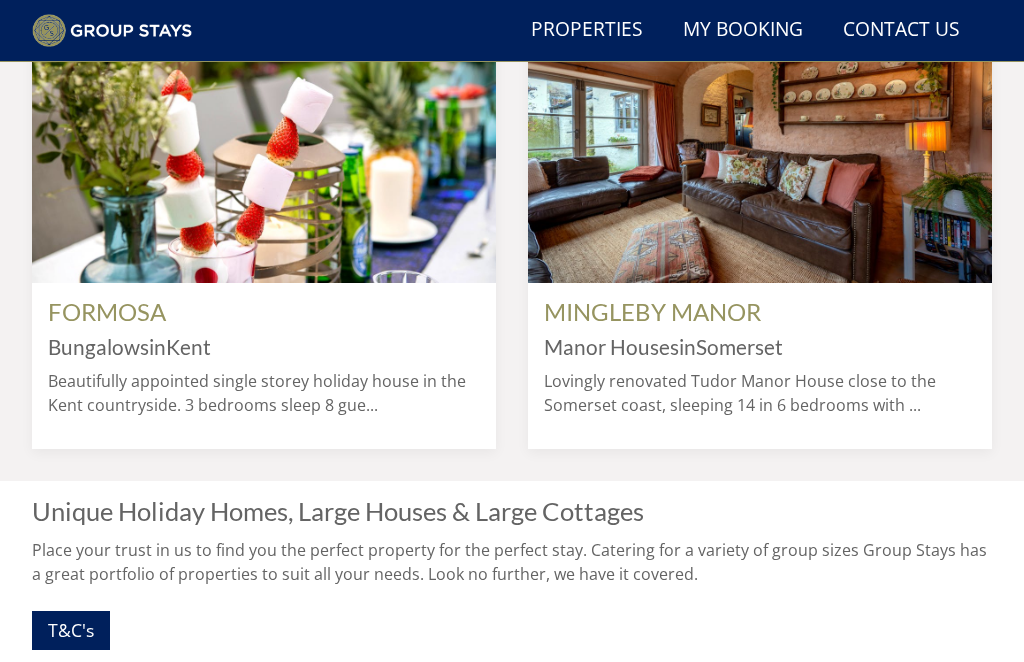 click on "Unique Holiday Homes, Large Houses & Large Cottages" at bounding box center (512, 511) 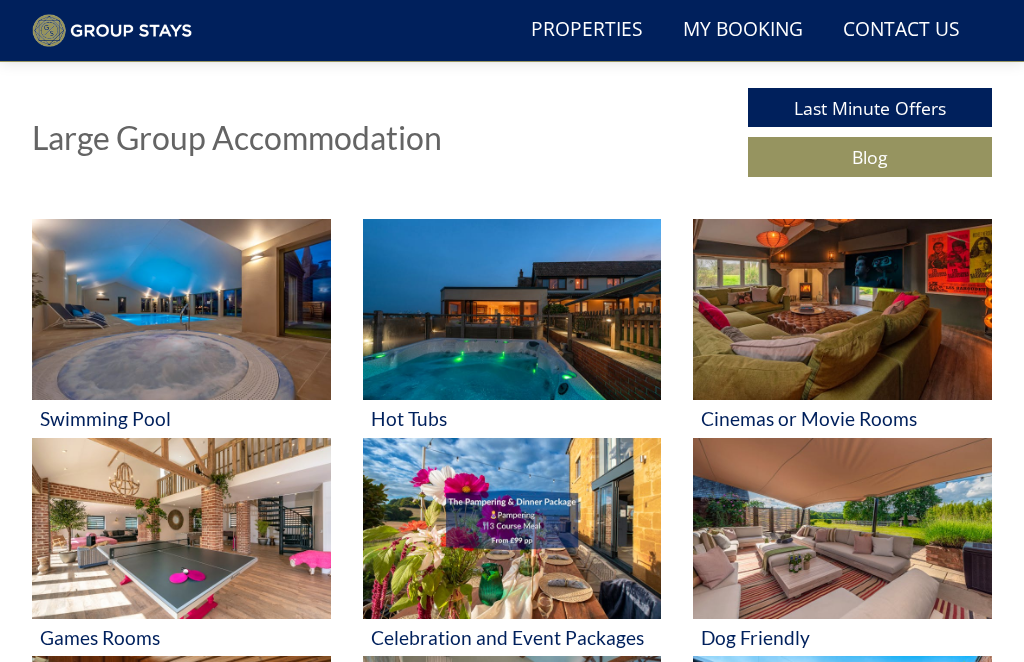 scroll, scrollTop: 625, scrollLeft: 0, axis: vertical 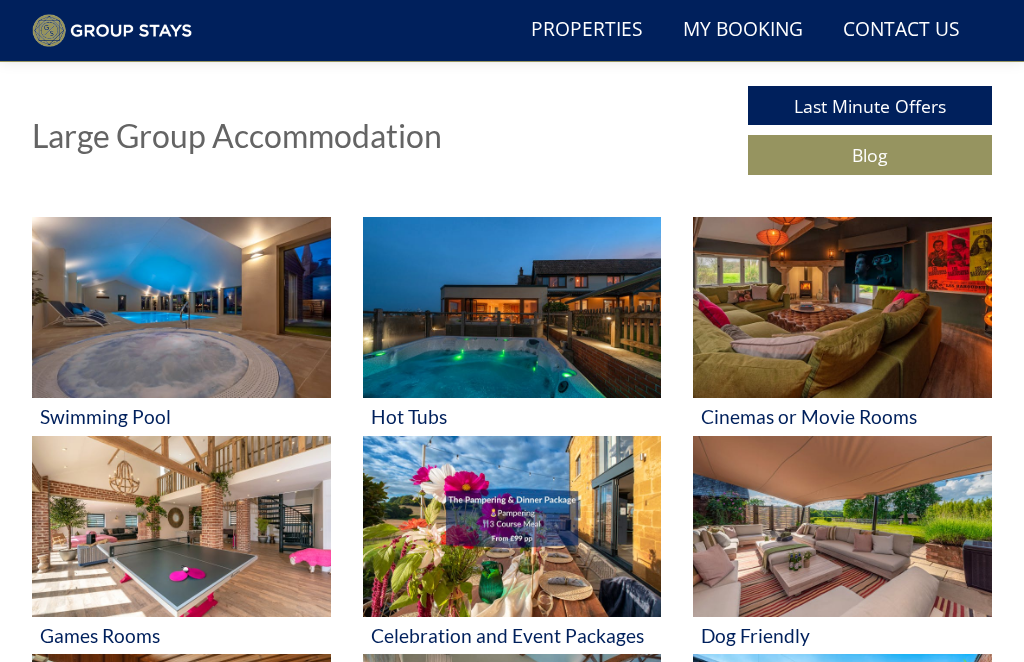 click on "Swimming Pool" at bounding box center (181, 416) 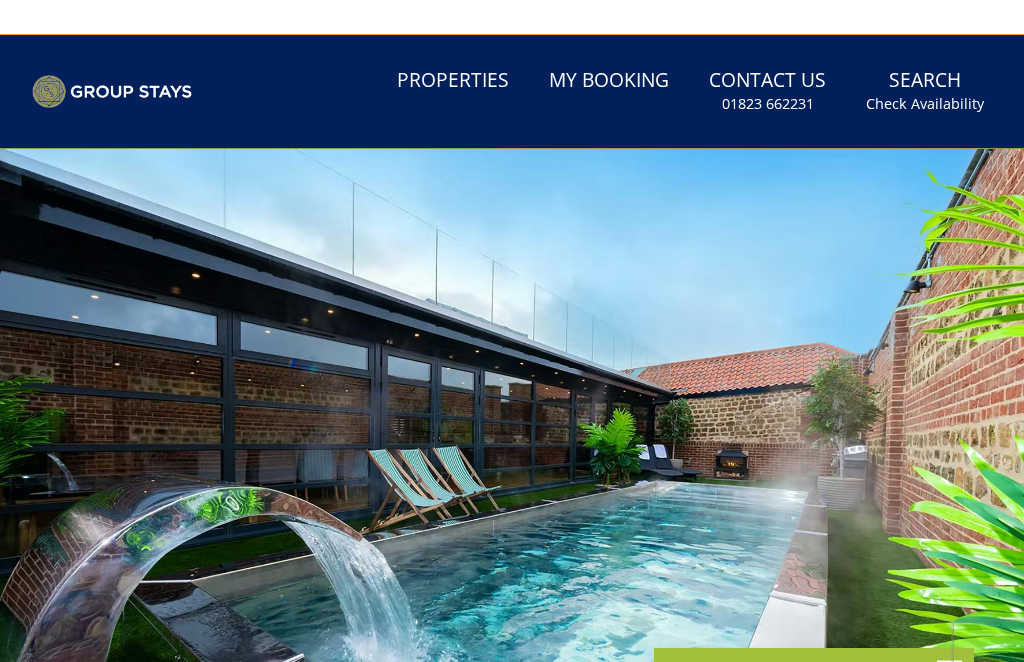 scroll, scrollTop: 0, scrollLeft: 0, axis: both 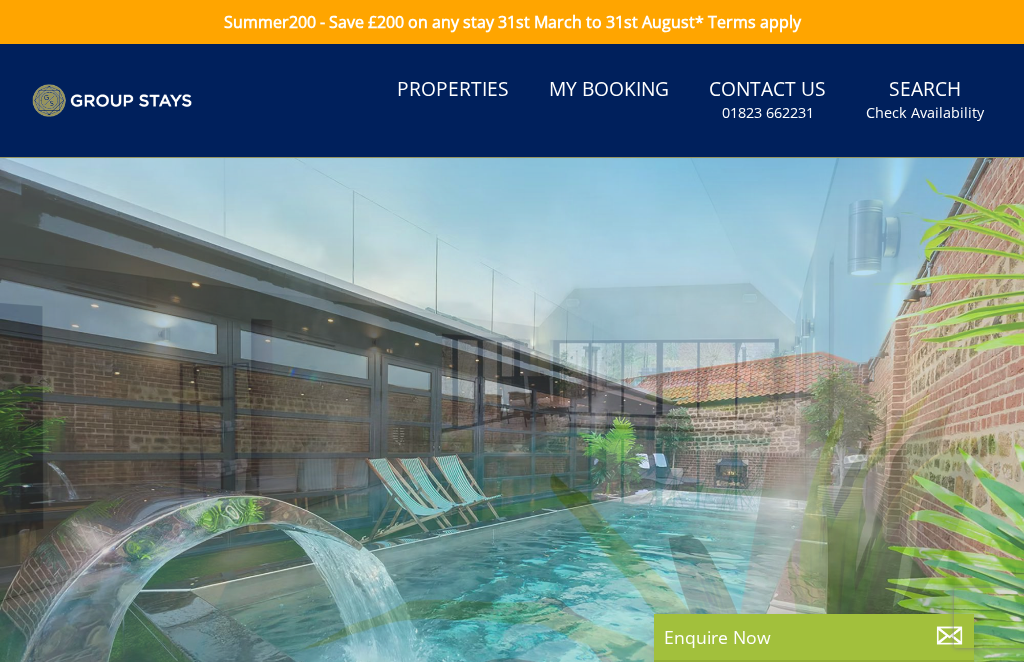 click on "Properties" at bounding box center [453, 90] 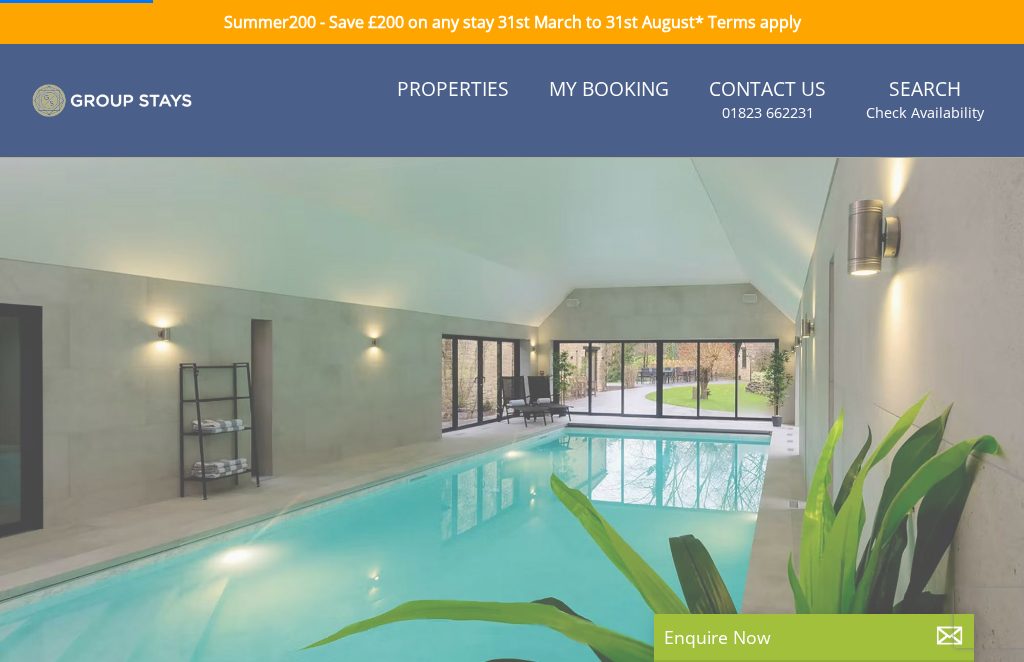 click on "Properties" at bounding box center (453, 90) 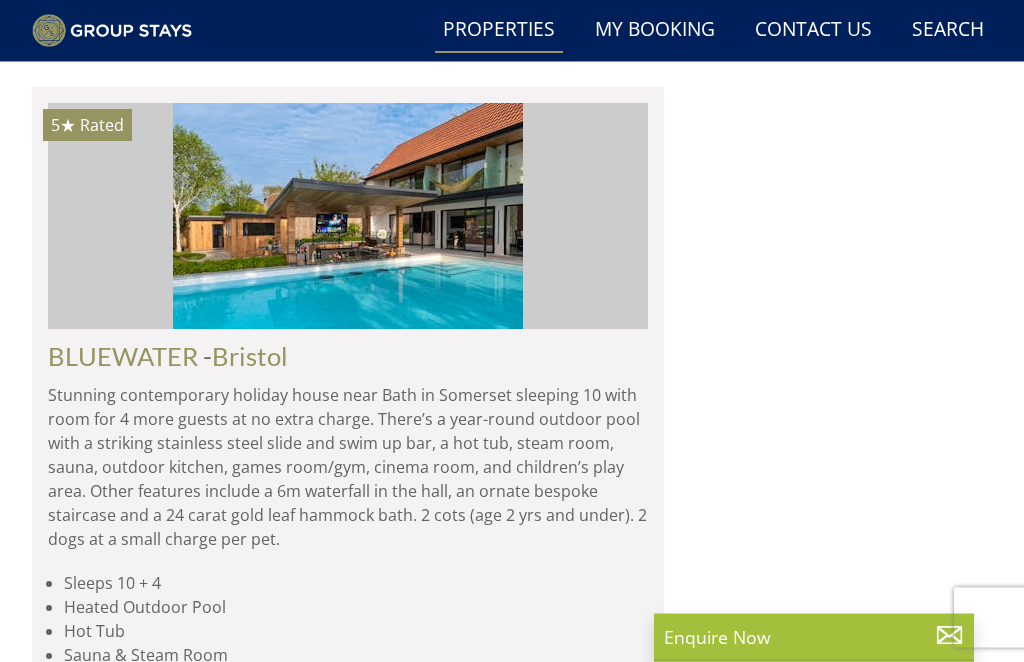 scroll, scrollTop: 4585, scrollLeft: 0, axis: vertical 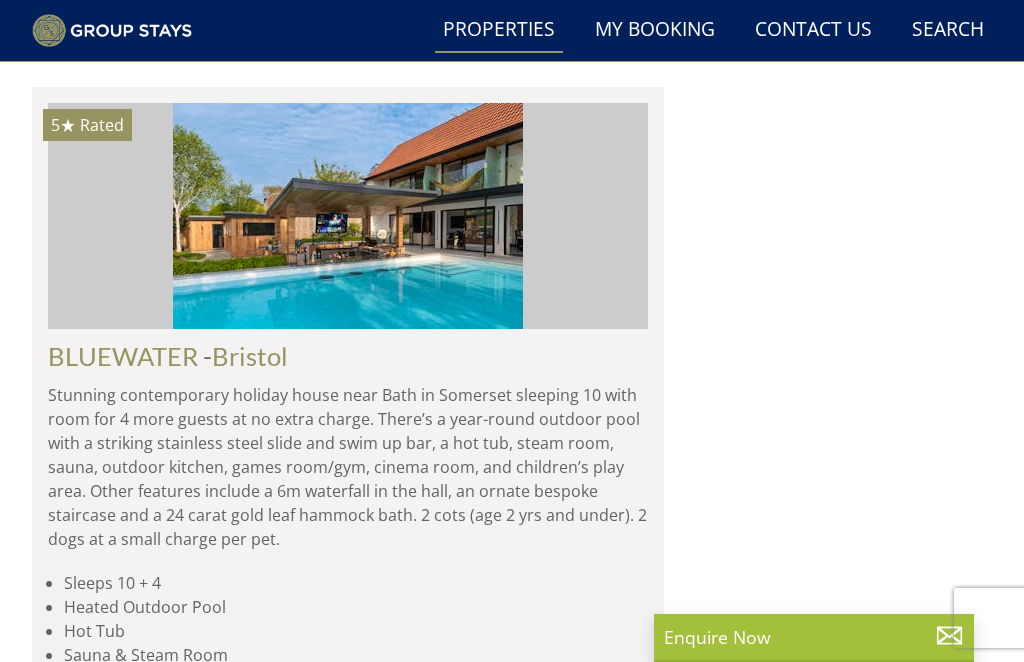 click at bounding box center (348, -1738) 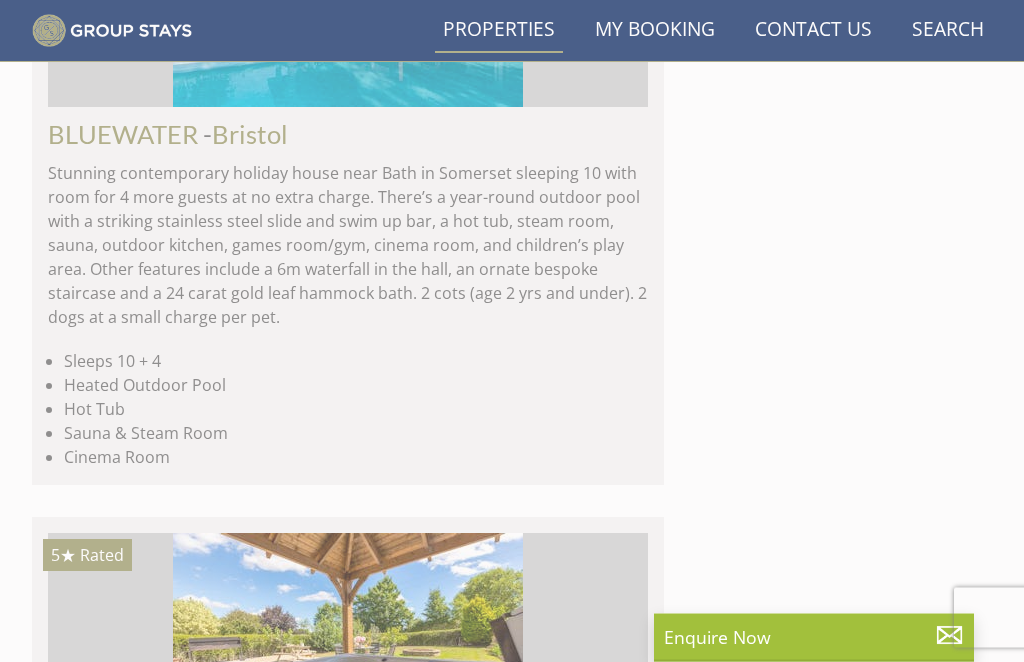scroll, scrollTop: 4851, scrollLeft: 0, axis: vertical 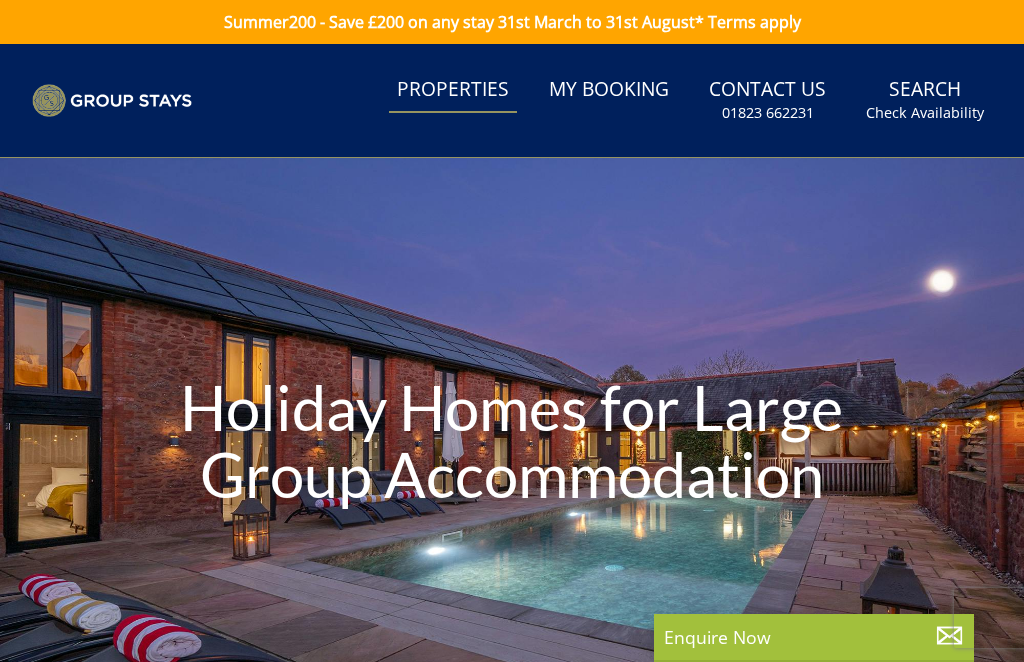 click on "Properties" at bounding box center [453, 90] 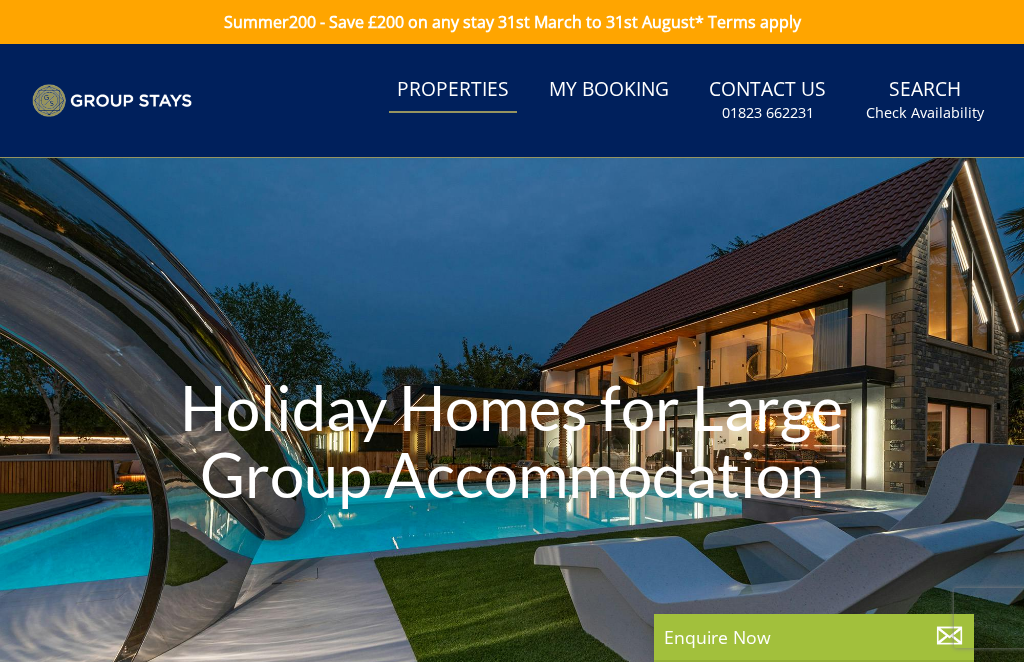scroll, scrollTop: 66, scrollLeft: 0, axis: vertical 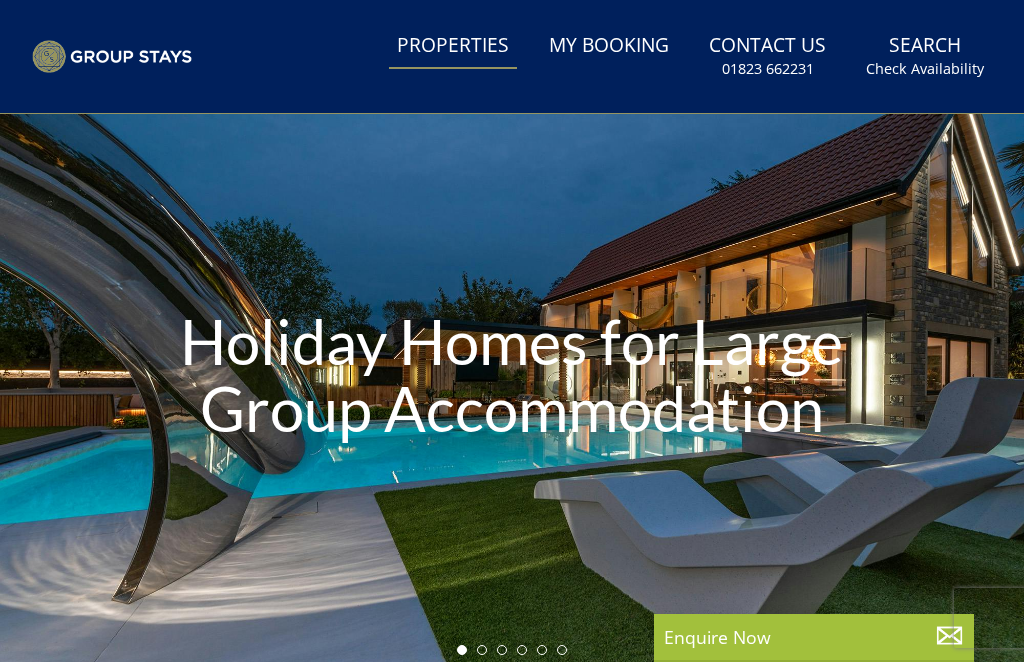 click on "Properties" at bounding box center (453, 46) 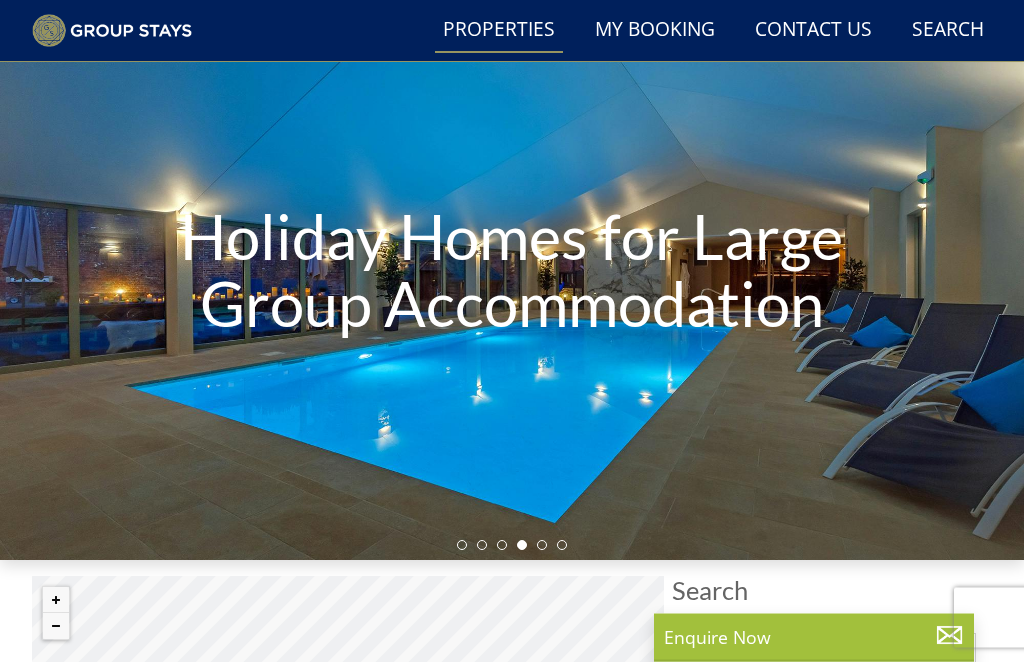 scroll, scrollTop: 0, scrollLeft: 0, axis: both 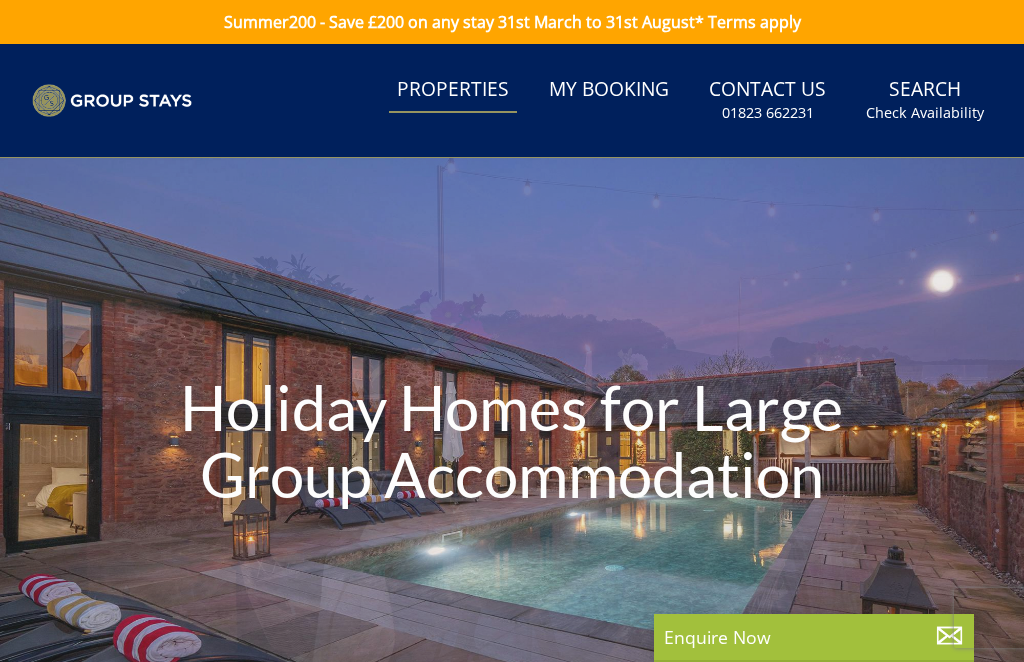 click at bounding box center [112, 101] 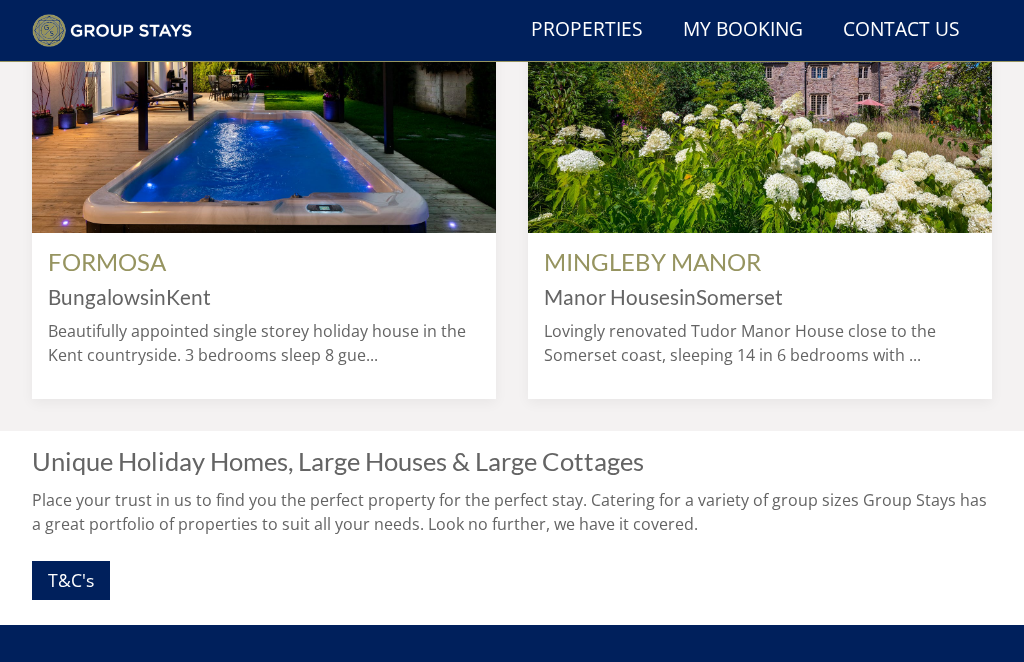 scroll, scrollTop: 1568, scrollLeft: 0, axis: vertical 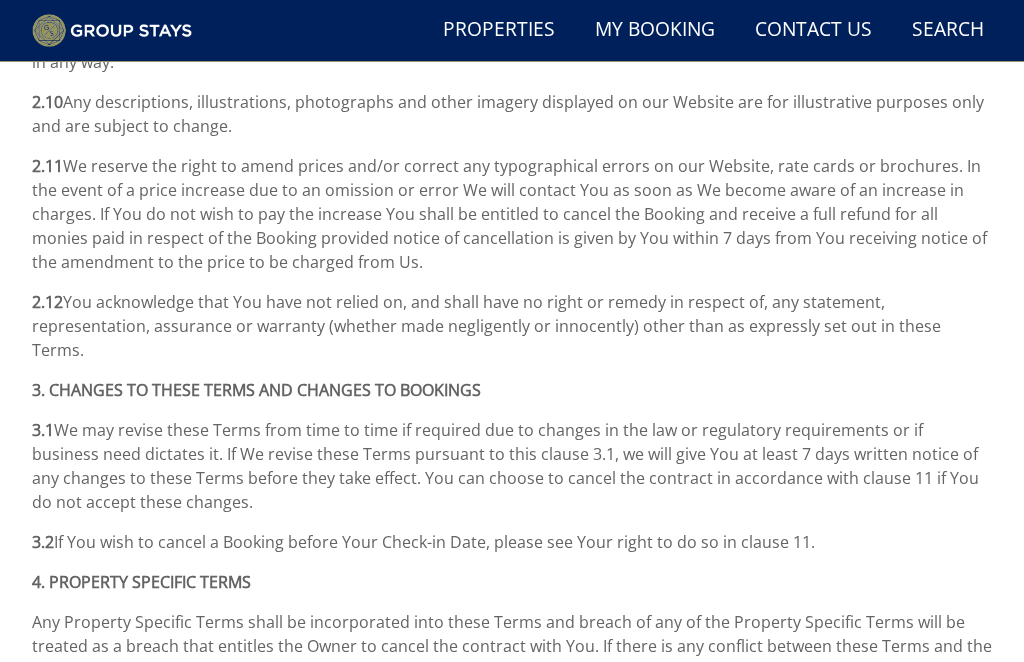 click on "Search  Check Availability" at bounding box center (948, 30) 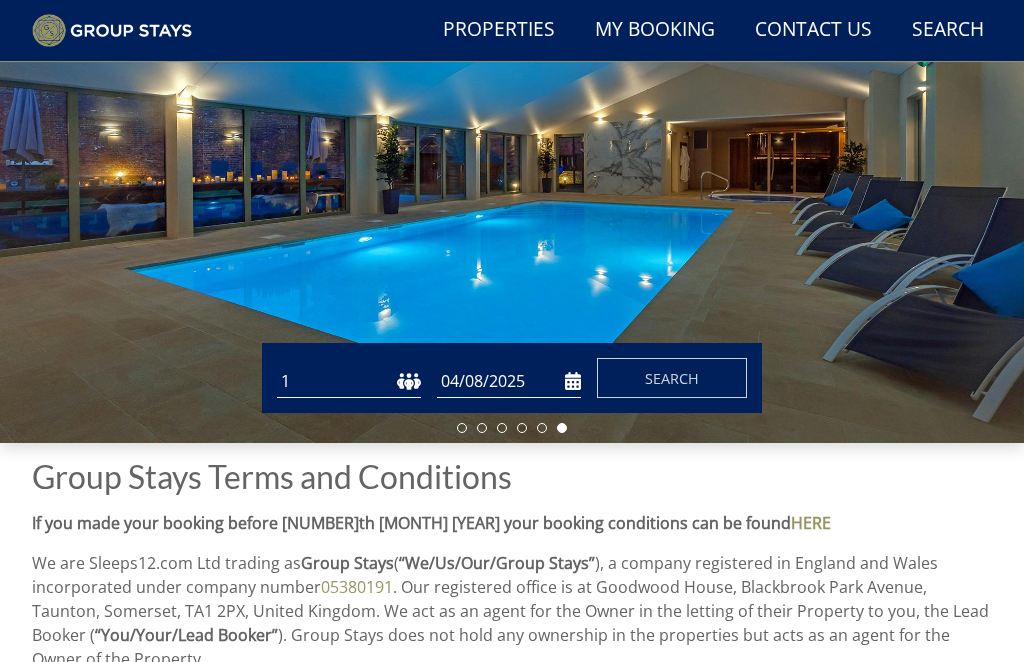 scroll, scrollTop: 235, scrollLeft: 0, axis: vertical 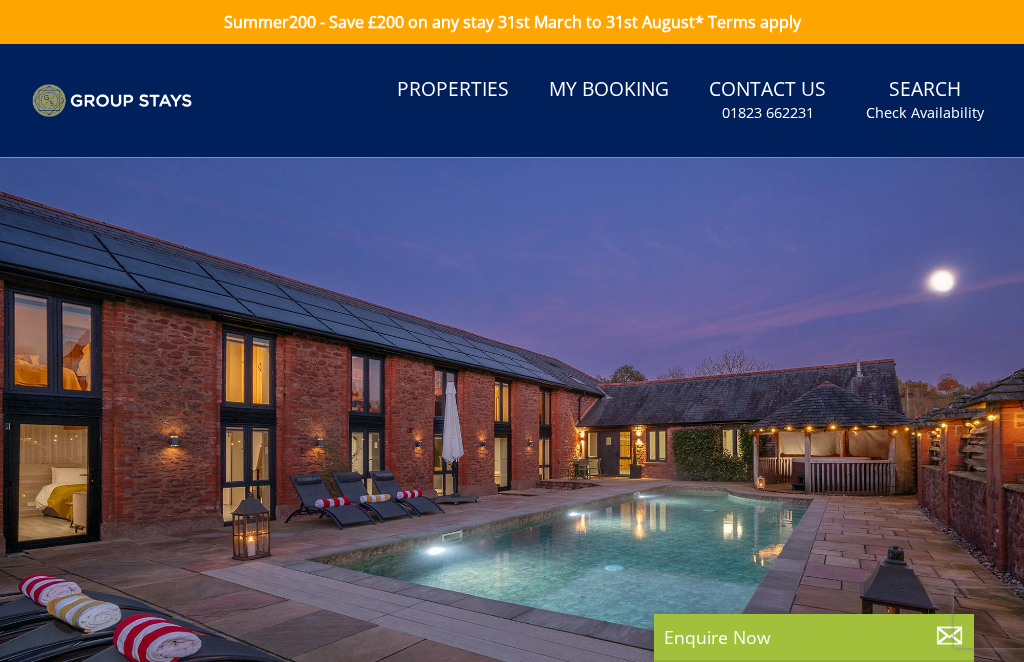 click at bounding box center (112, 101) 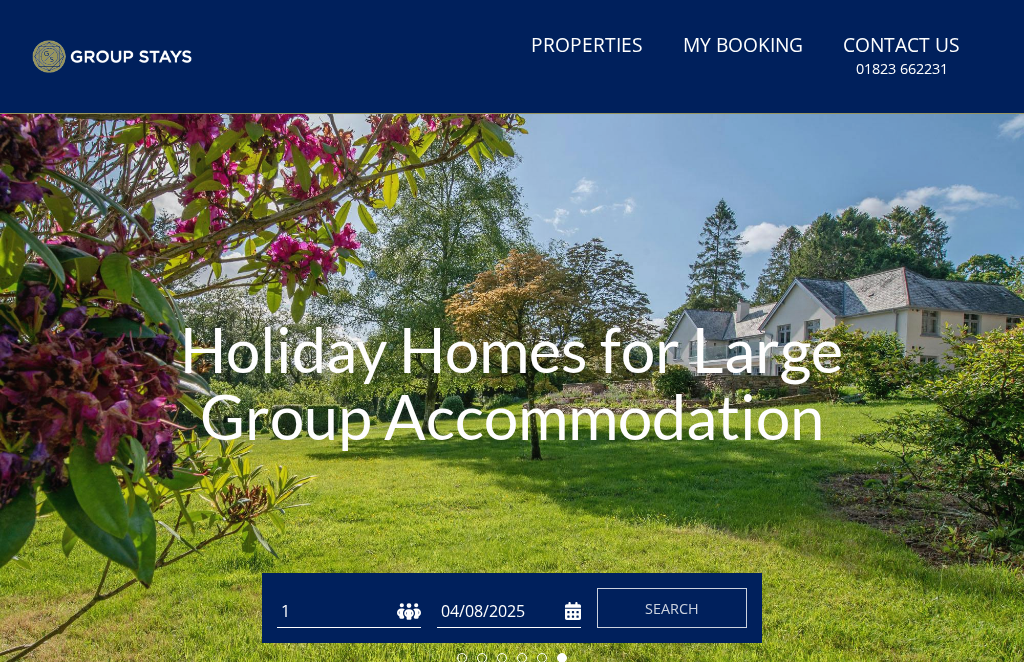 scroll, scrollTop: 56, scrollLeft: 0, axis: vertical 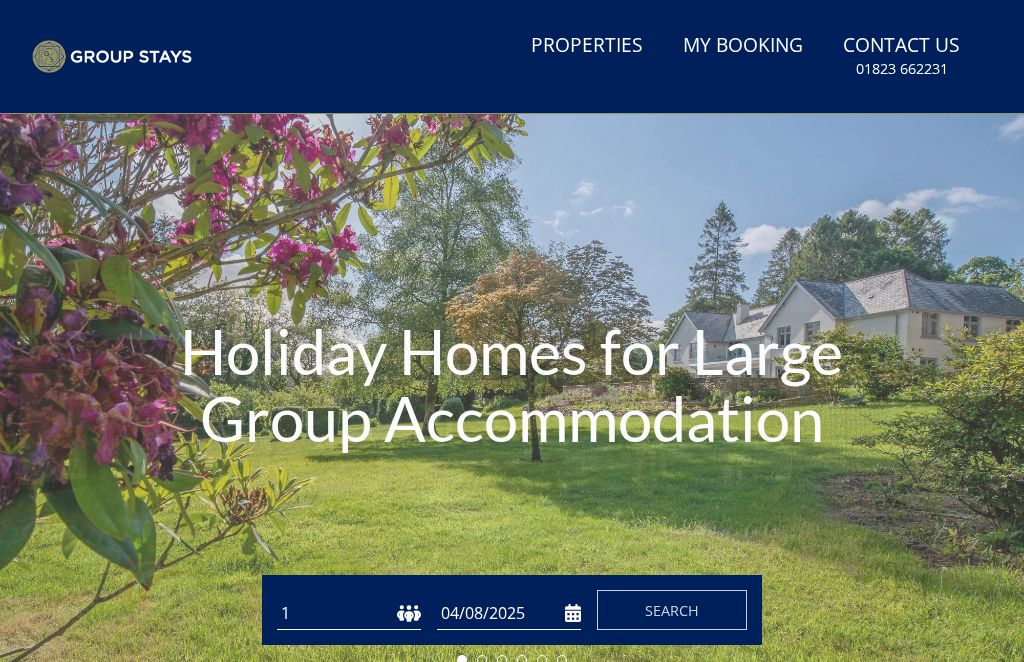 click on "1
2
3
4
5
6
7
8
9
10
11
12
13
14
15
16
17
18
19
20
21
22
23
24
25
26
27
28
29
30
31
32
33
34
35
36
37
38
39
40
41
42
43
44
45
46
47
48
49
50" at bounding box center [349, 613] 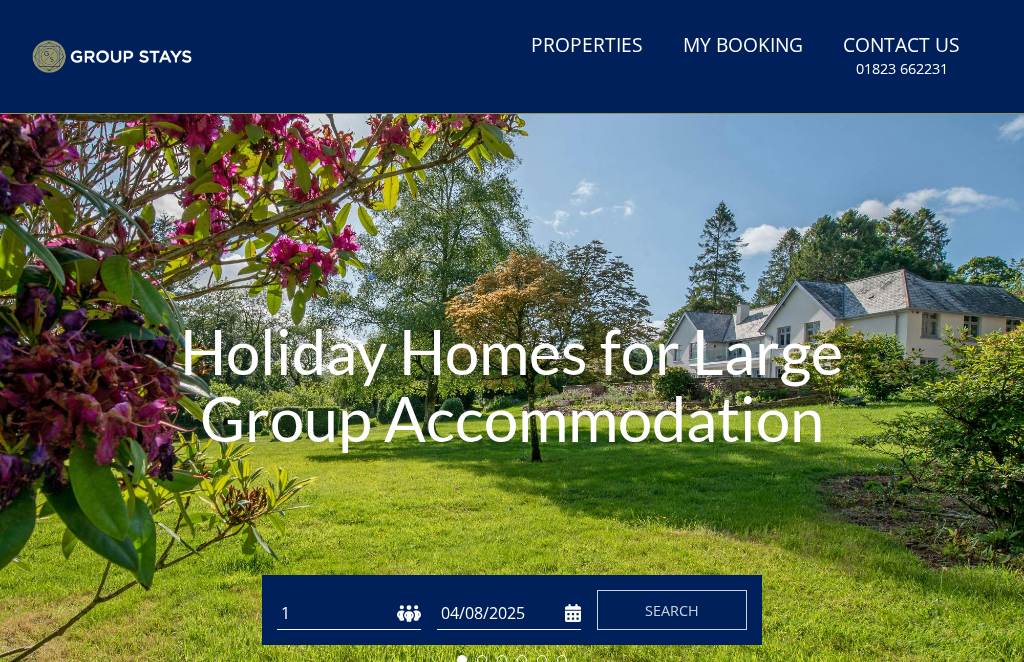 select on "12" 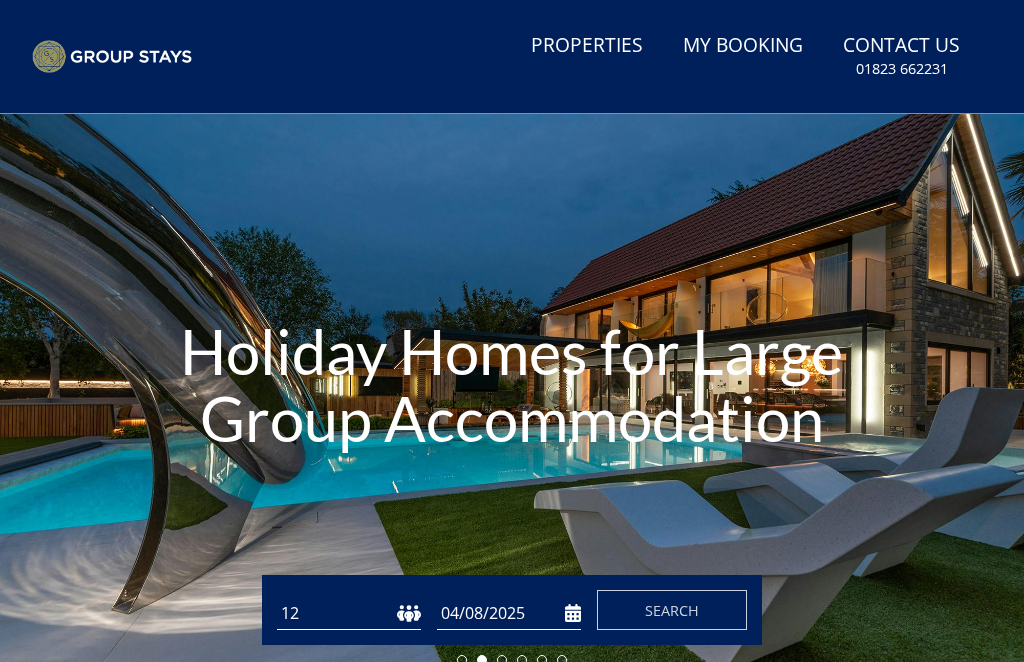 click on "04/08/2025" at bounding box center [509, 613] 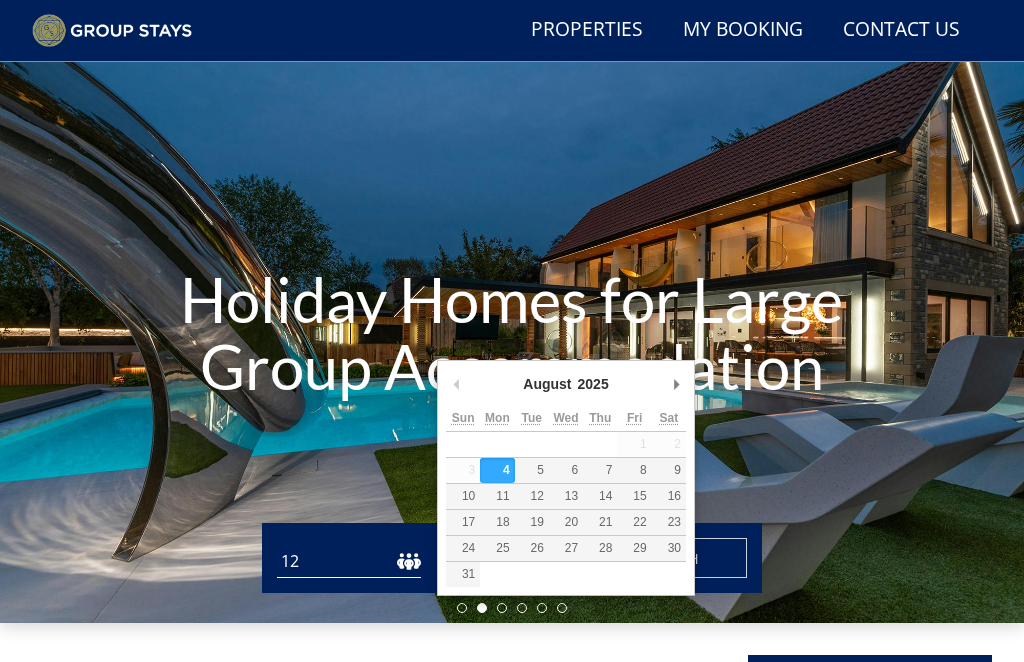 scroll, scrollTop: 100, scrollLeft: 0, axis: vertical 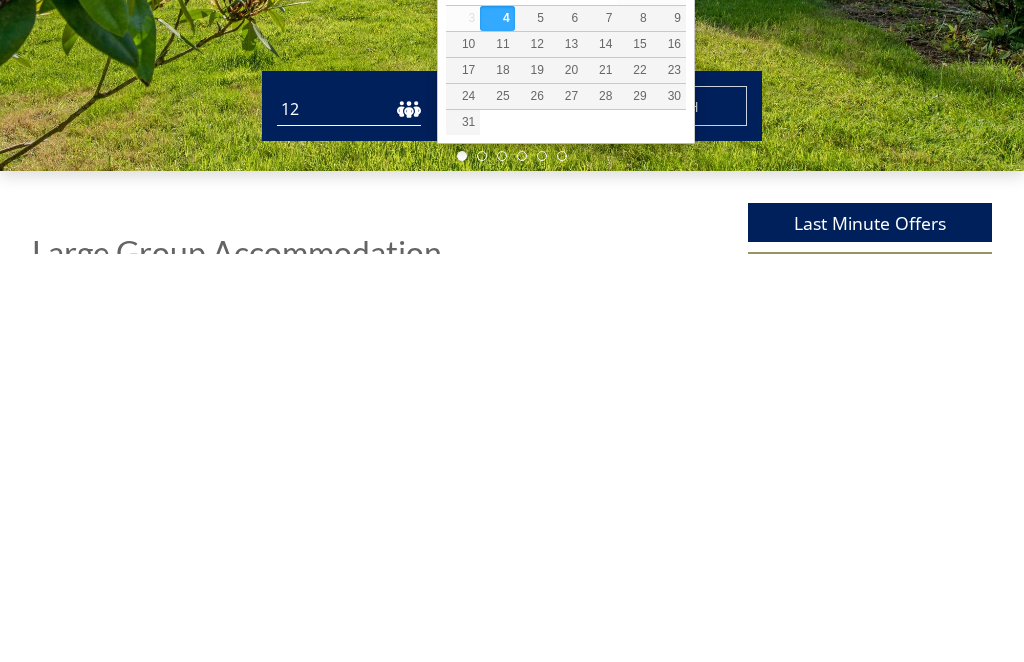 type on "04/08/2025" 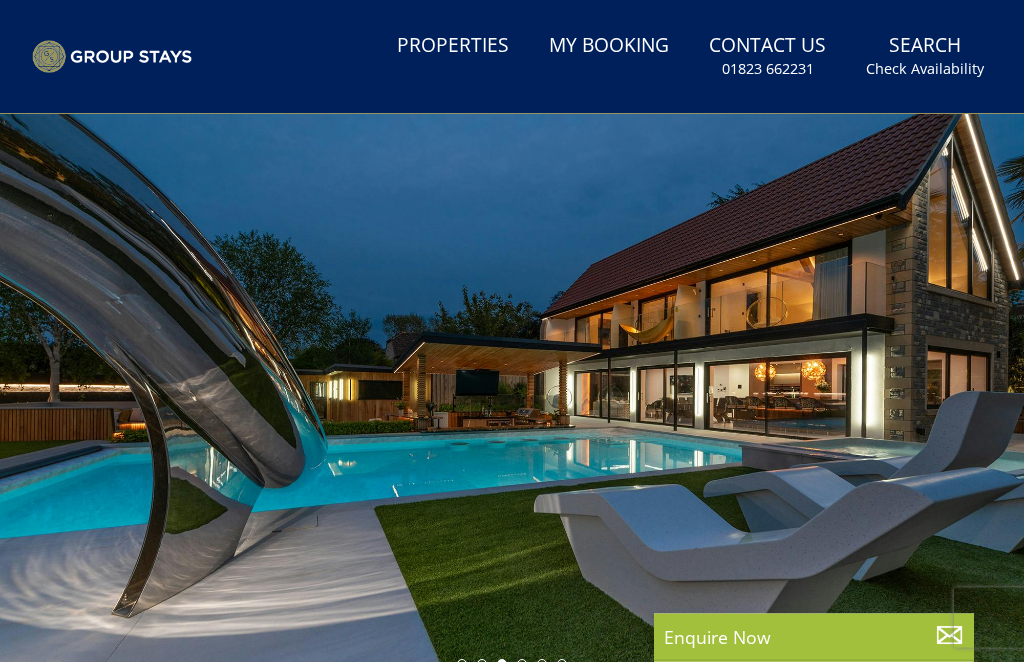 scroll, scrollTop: 0, scrollLeft: 0, axis: both 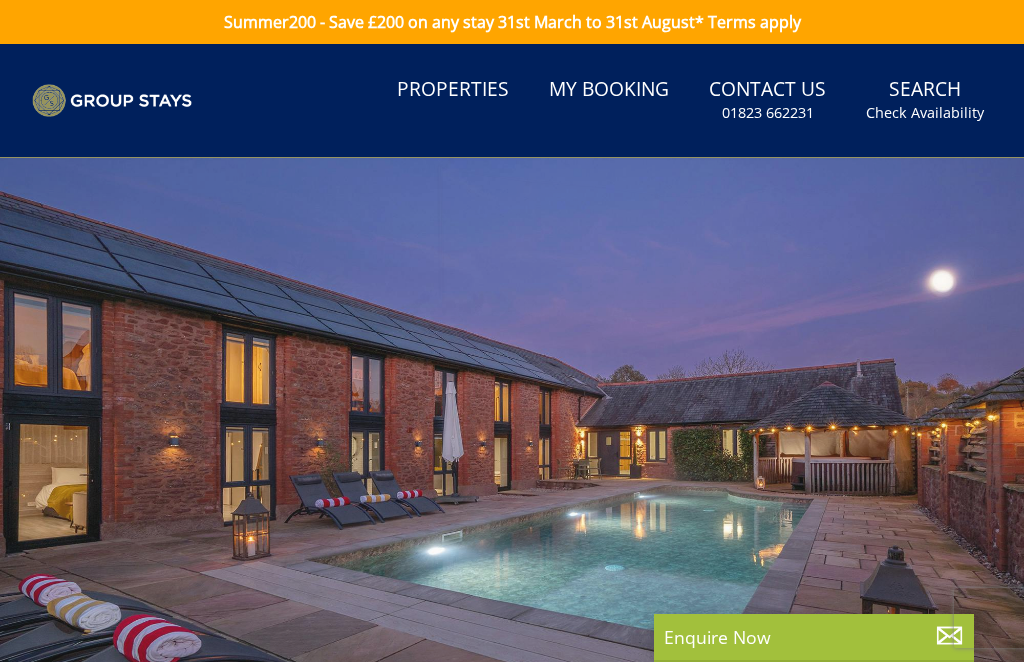 click on "Search  Check Availability" at bounding box center (925, 100) 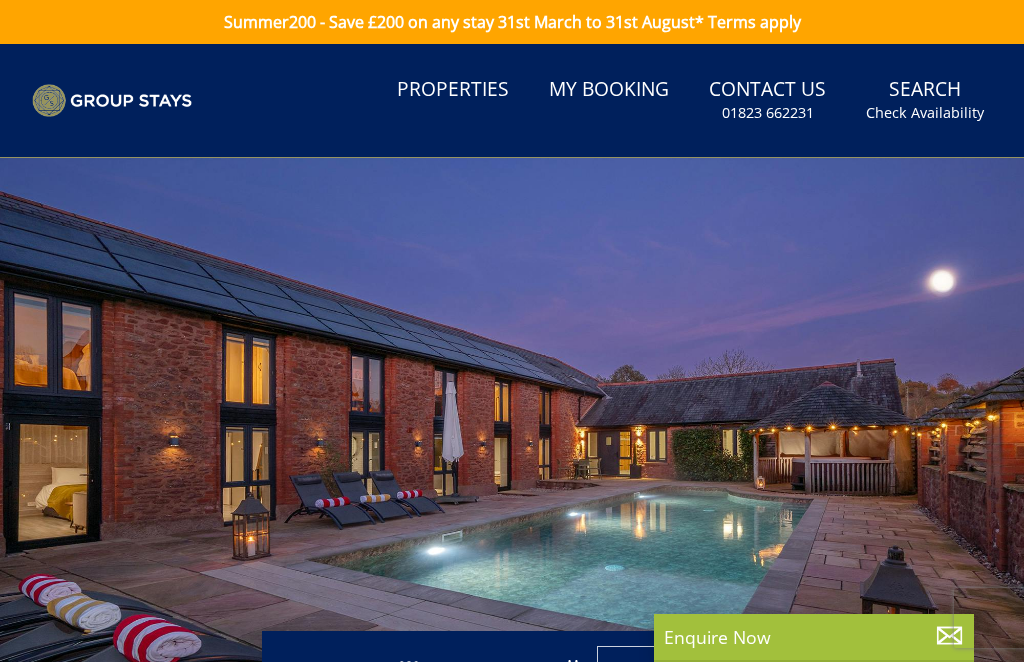 click on "Check Availability" at bounding box center (925, 113) 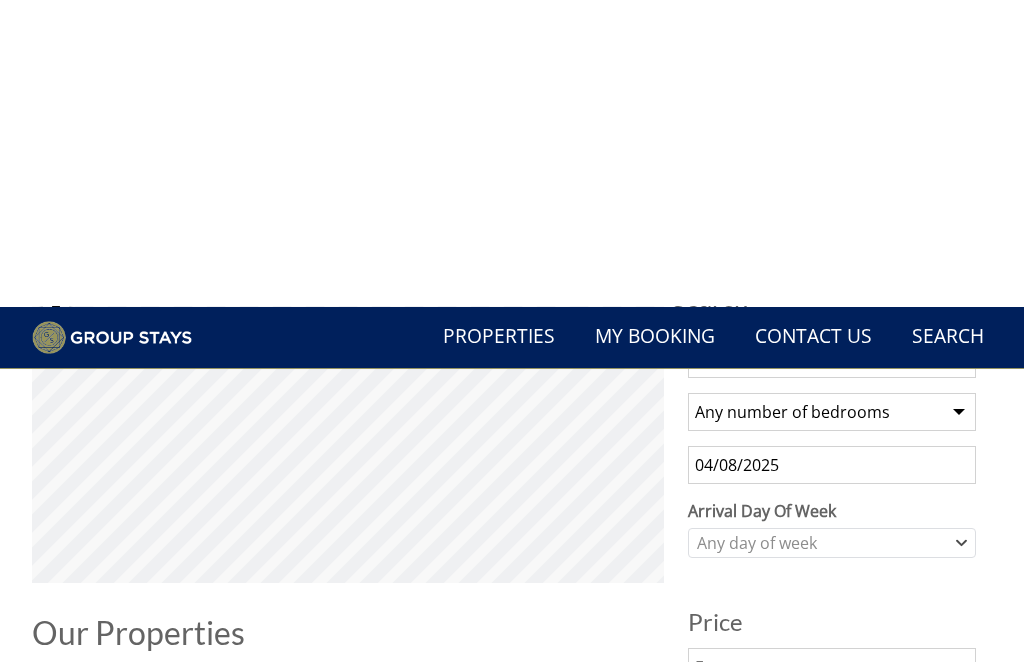 scroll, scrollTop: 0, scrollLeft: 0, axis: both 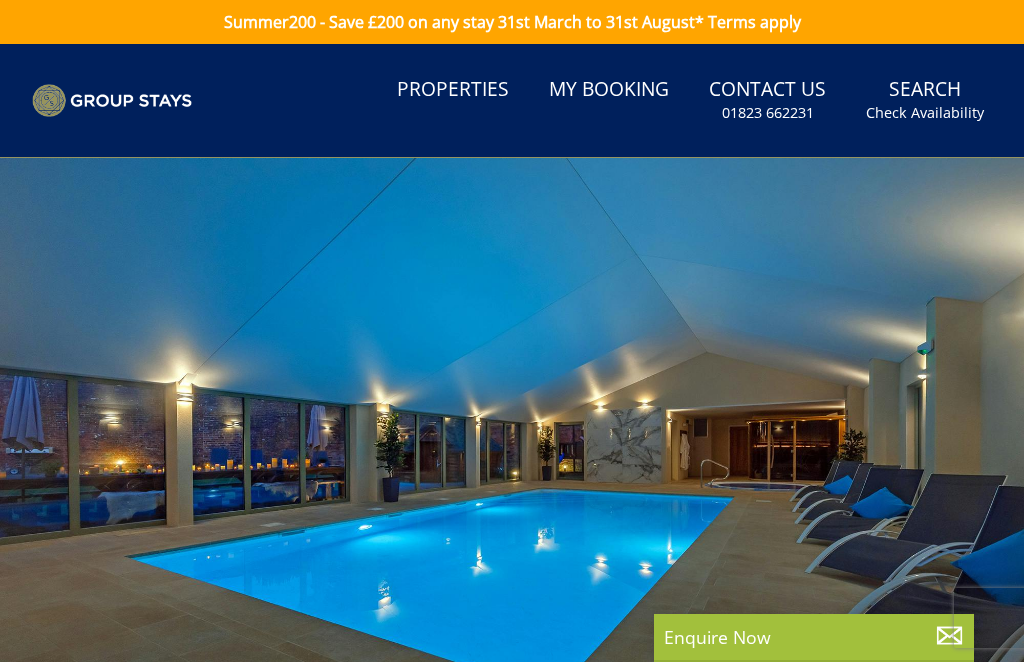 select on "12" 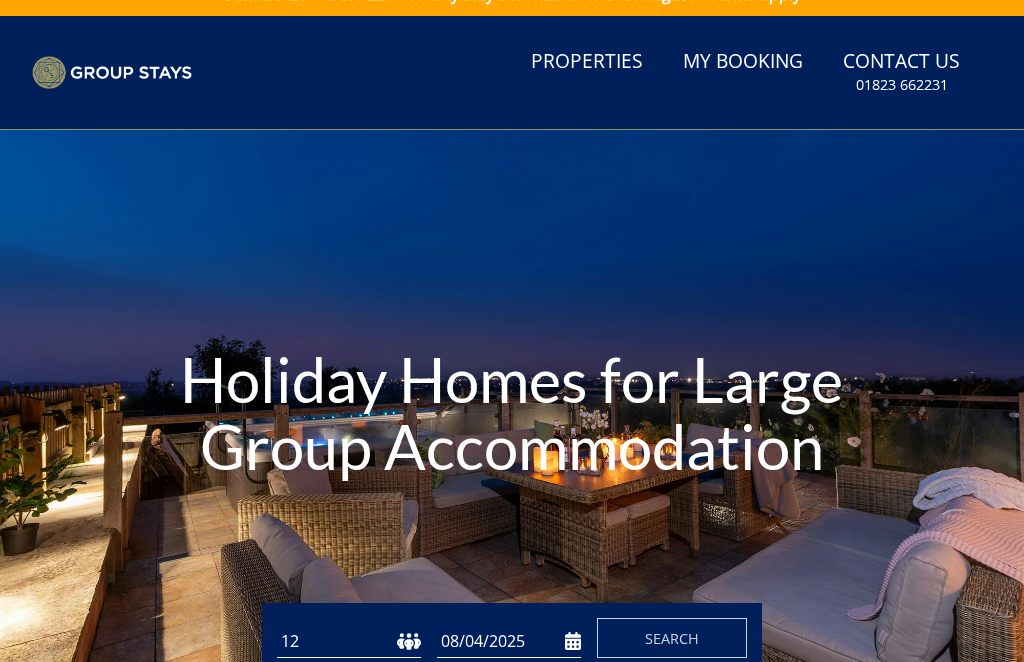 scroll, scrollTop: 0, scrollLeft: 0, axis: both 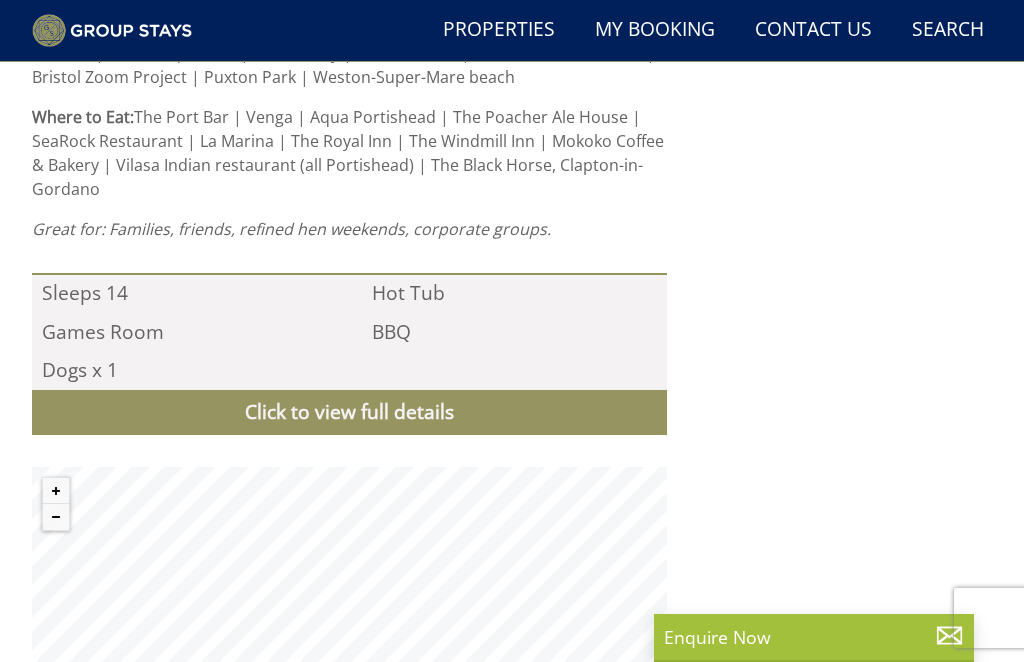 click on "Click to view full details" at bounding box center [349, 412] 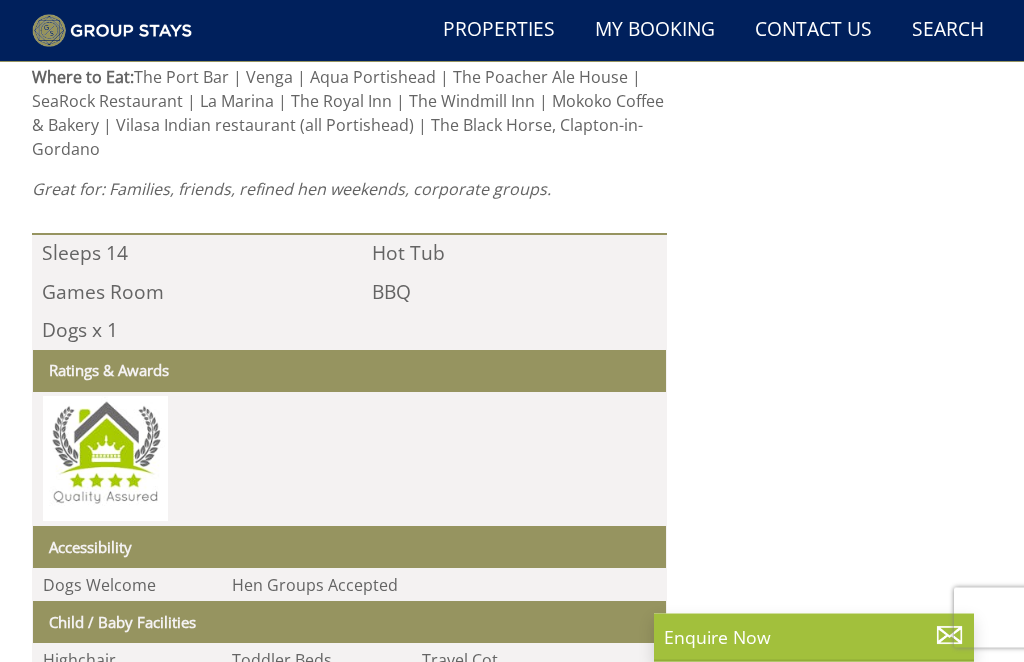 scroll, scrollTop: 1815, scrollLeft: 0, axis: vertical 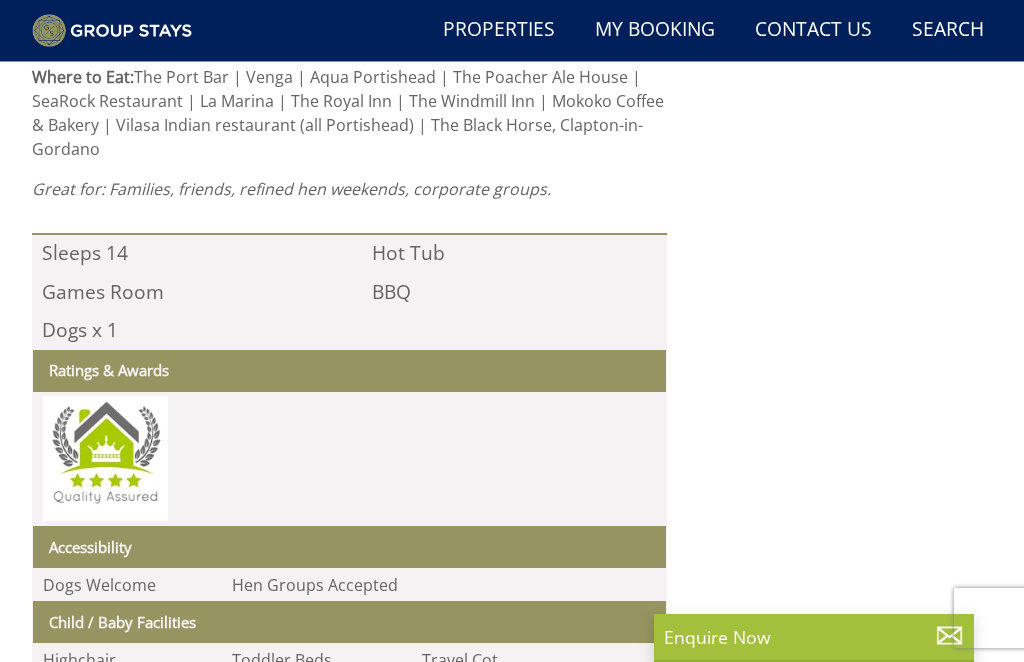 click on "Ratings & Awards" at bounding box center (350, 371) 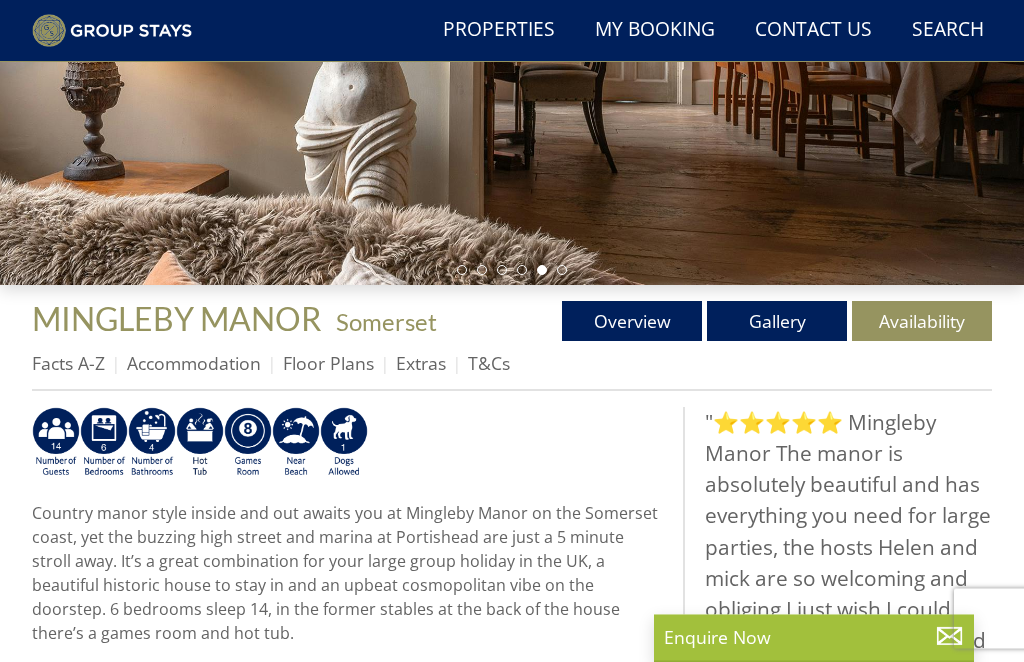 scroll, scrollTop: 353, scrollLeft: 0, axis: vertical 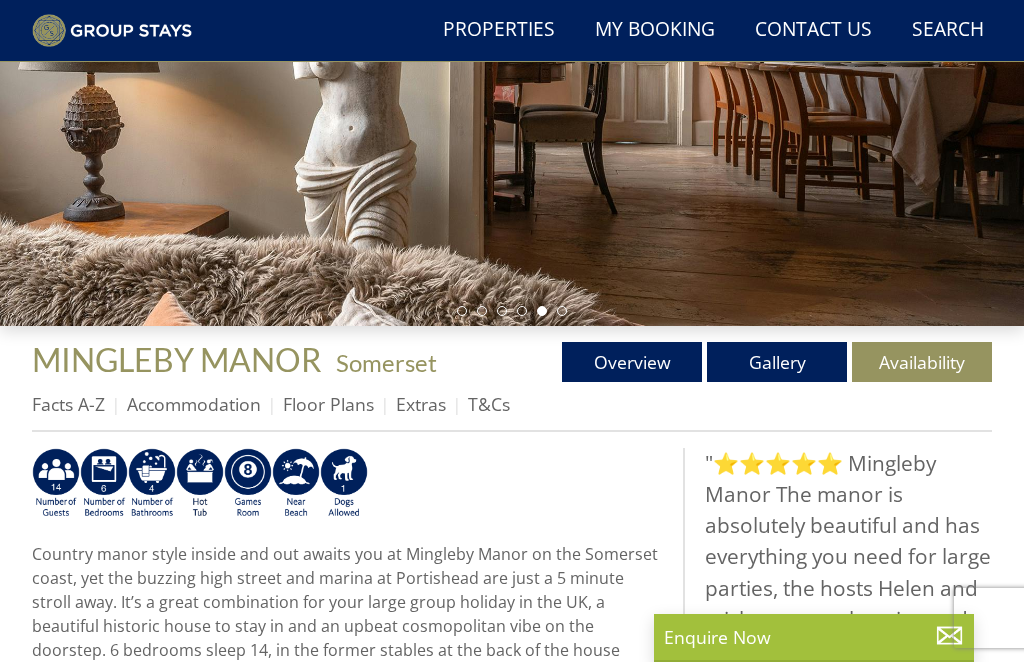 click on "Gallery" at bounding box center [777, 362] 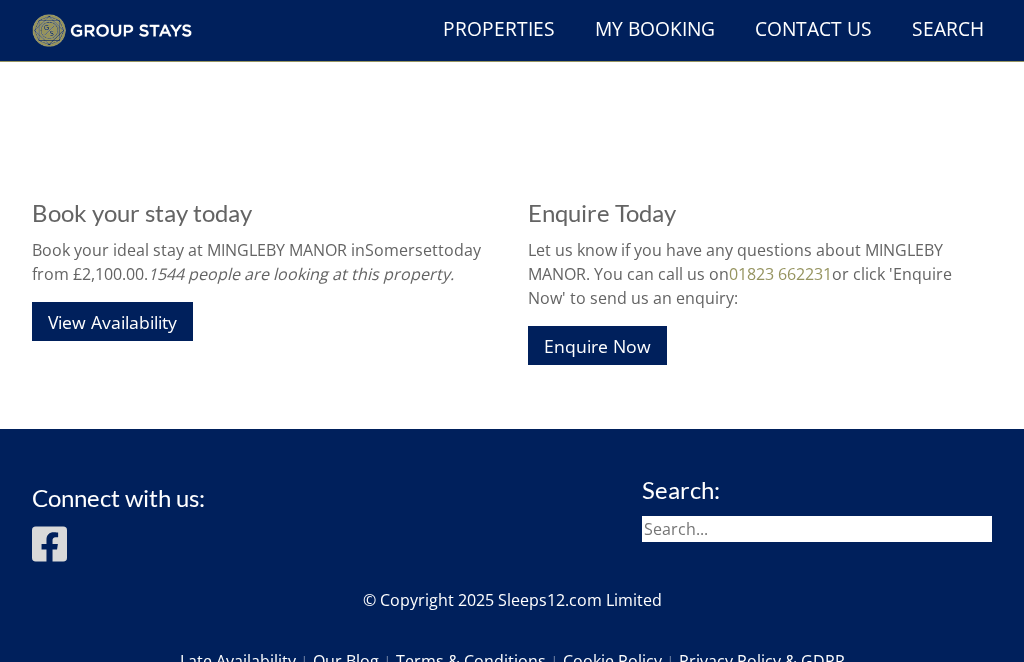 scroll, scrollTop: 3075, scrollLeft: 0, axis: vertical 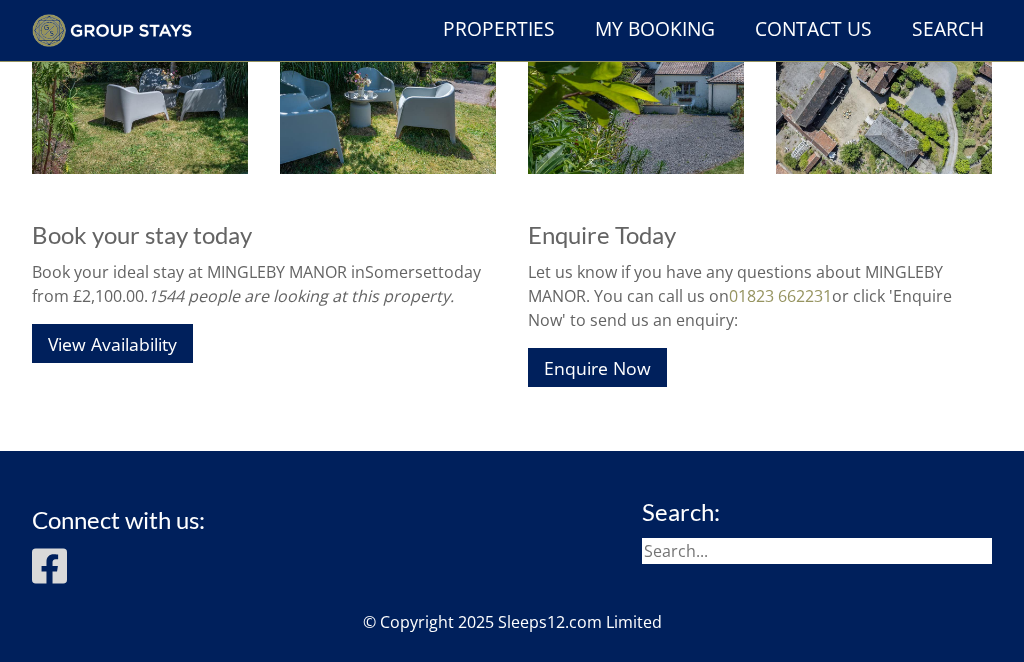 click on "View Availability" at bounding box center [112, 343] 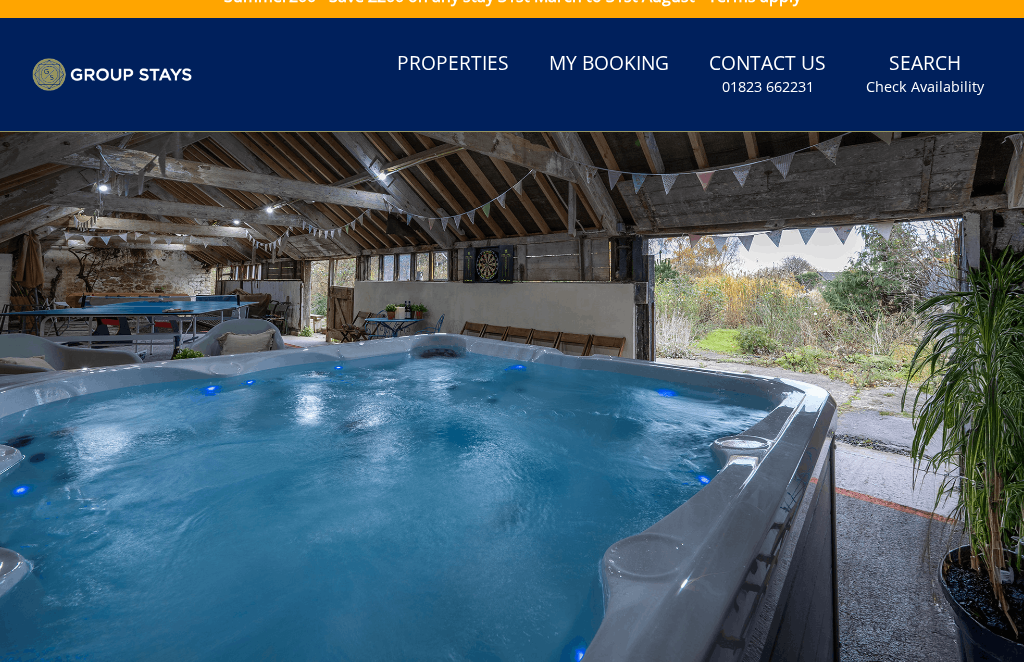 scroll, scrollTop: 0, scrollLeft: 0, axis: both 